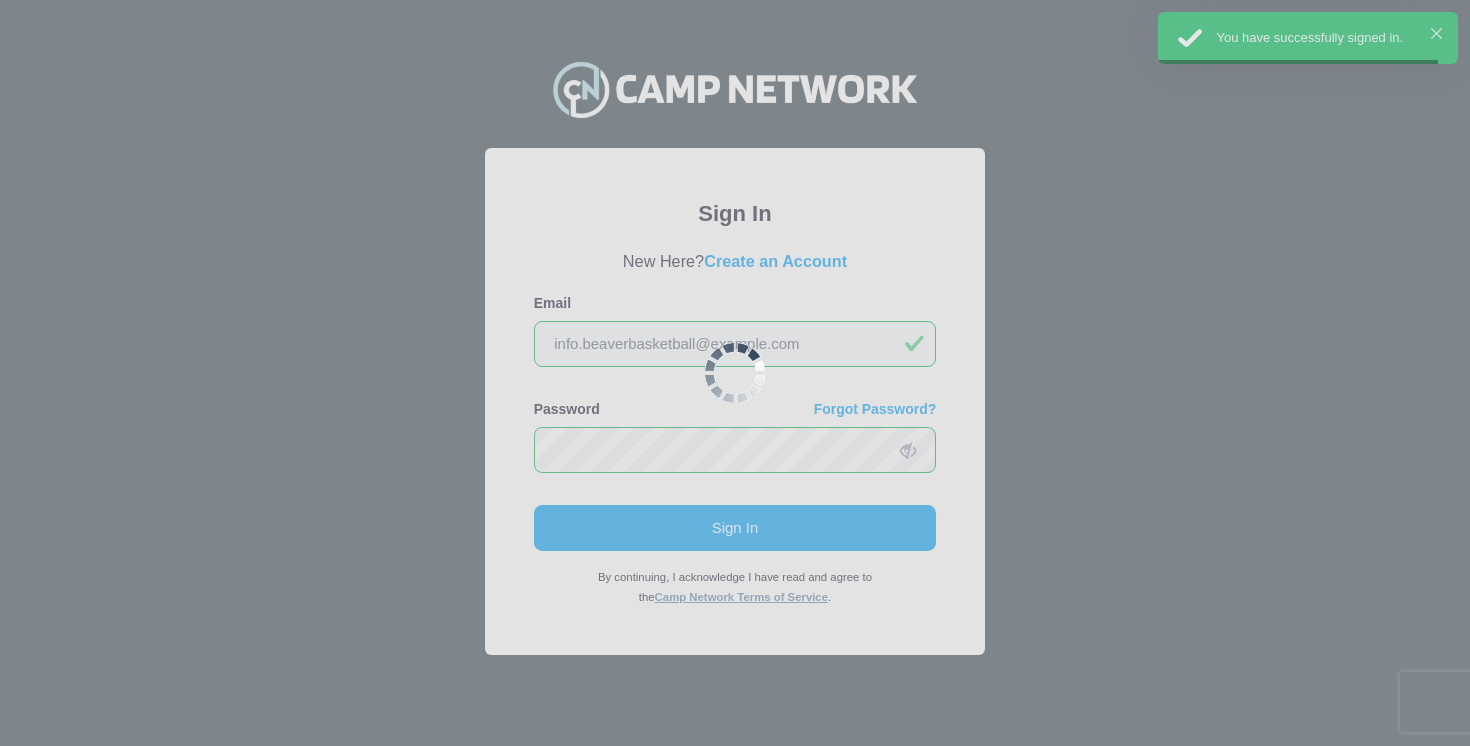 scroll, scrollTop: 0, scrollLeft: 0, axis: both 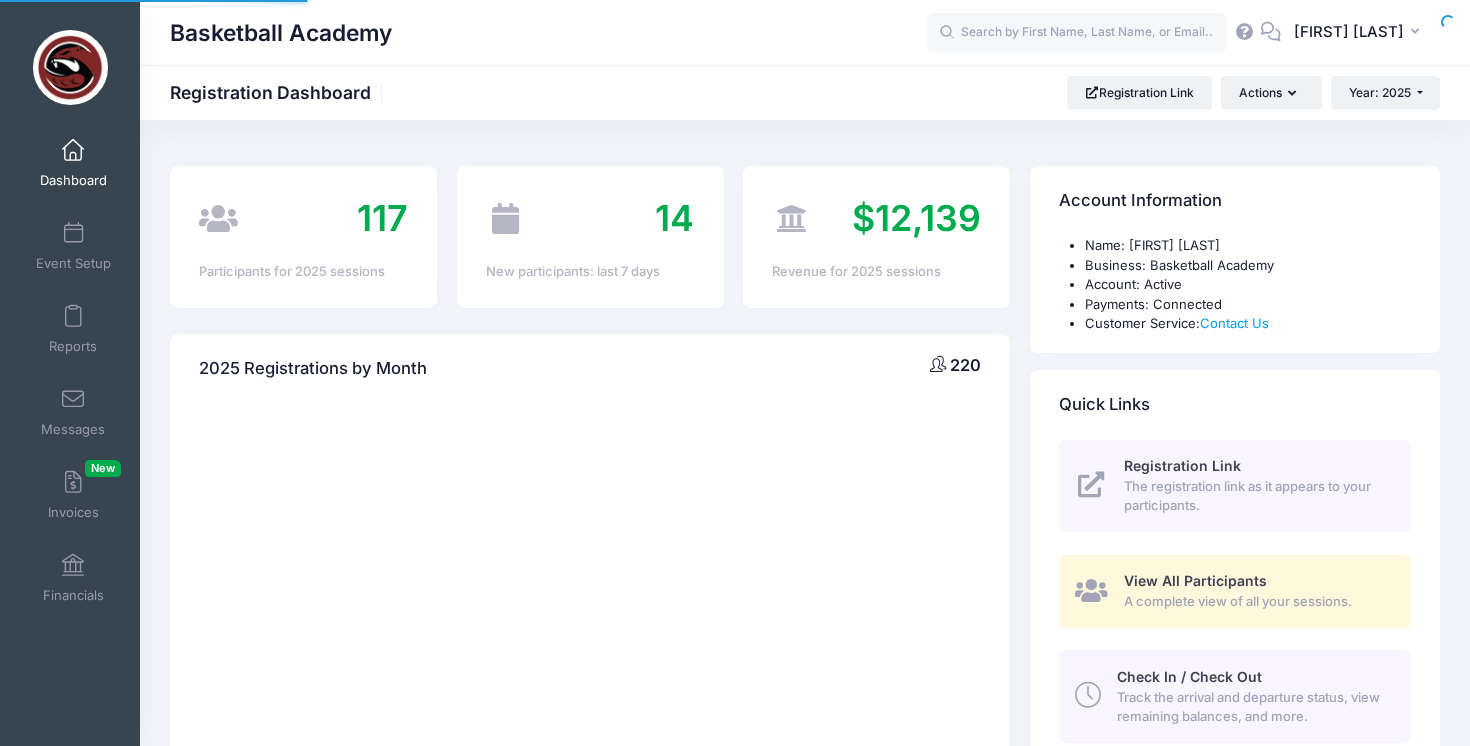 select 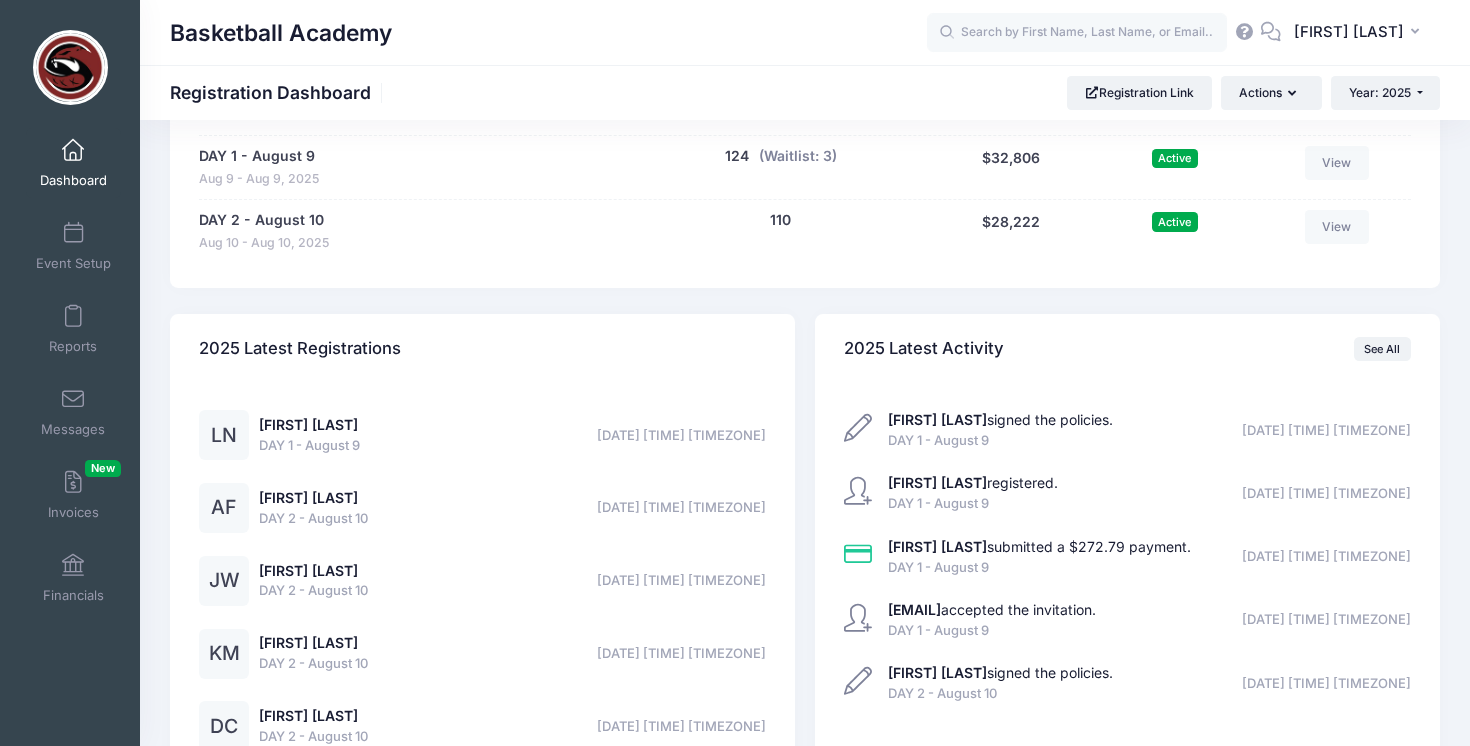 scroll, scrollTop: 1053, scrollLeft: 0, axis: vertical 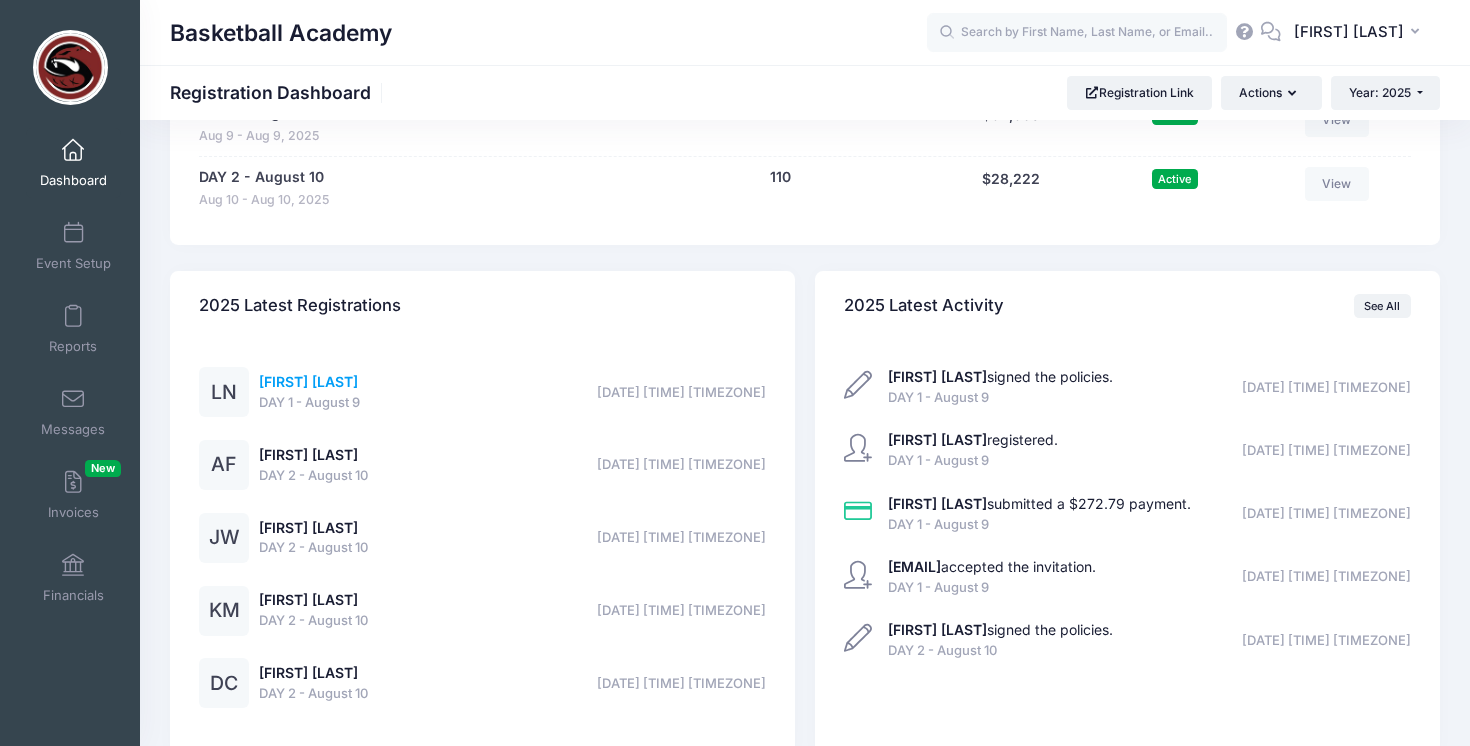 click on "Lorenzo Nieves" at bounding box center (308, 381) 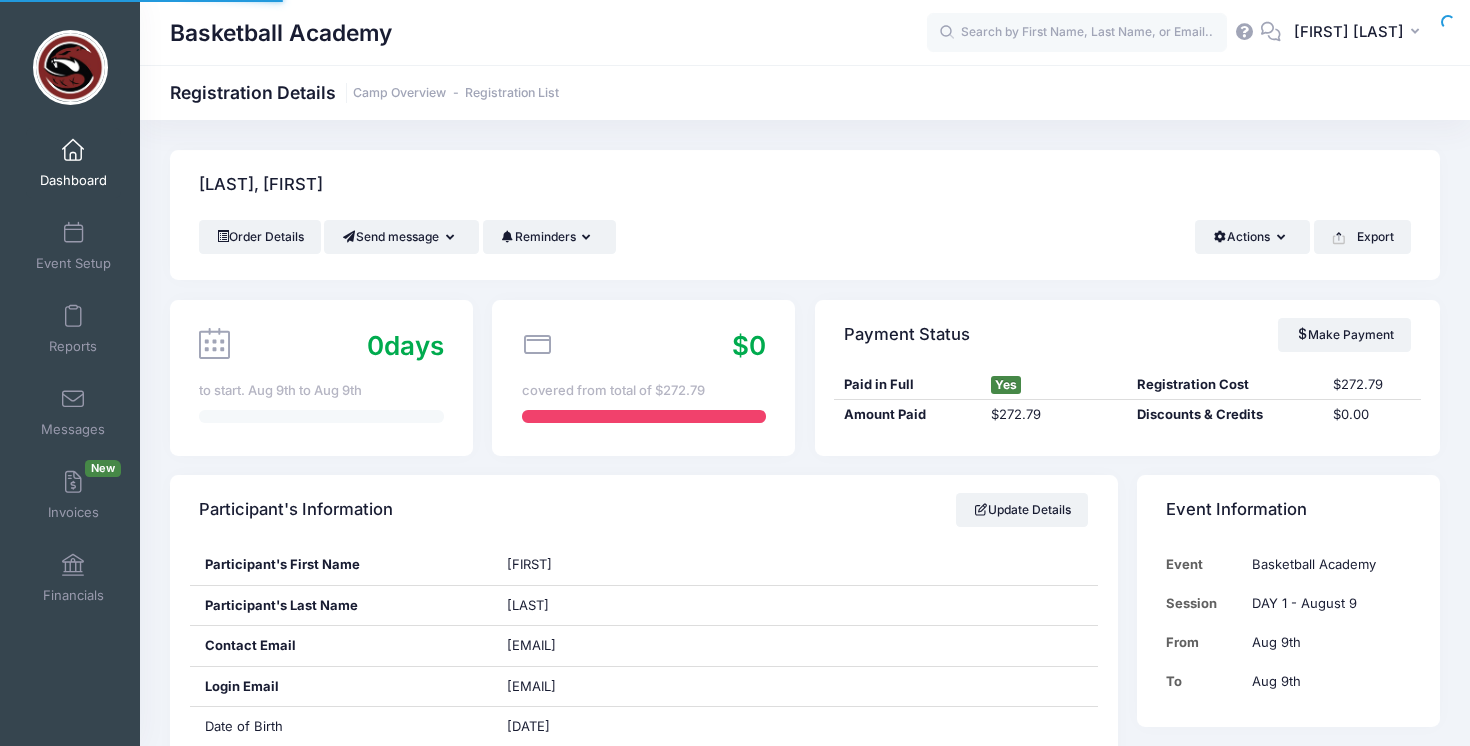 scroll, scrollTop: 0, scrollLeft: 0, axis: both 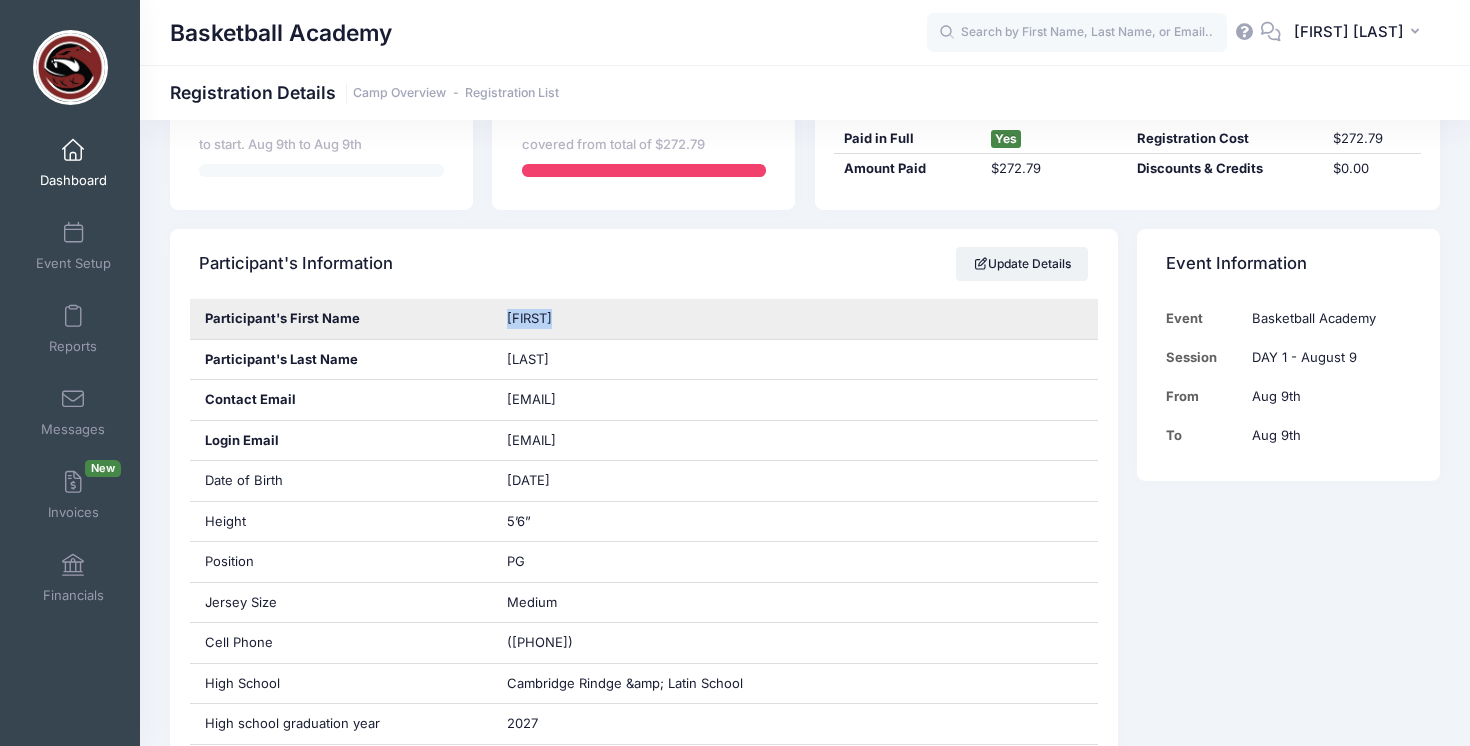 drag, startPoint x: 570, startPoint y: 320, endPoint x: 483, endPoint y: 321, distance: 87.005745 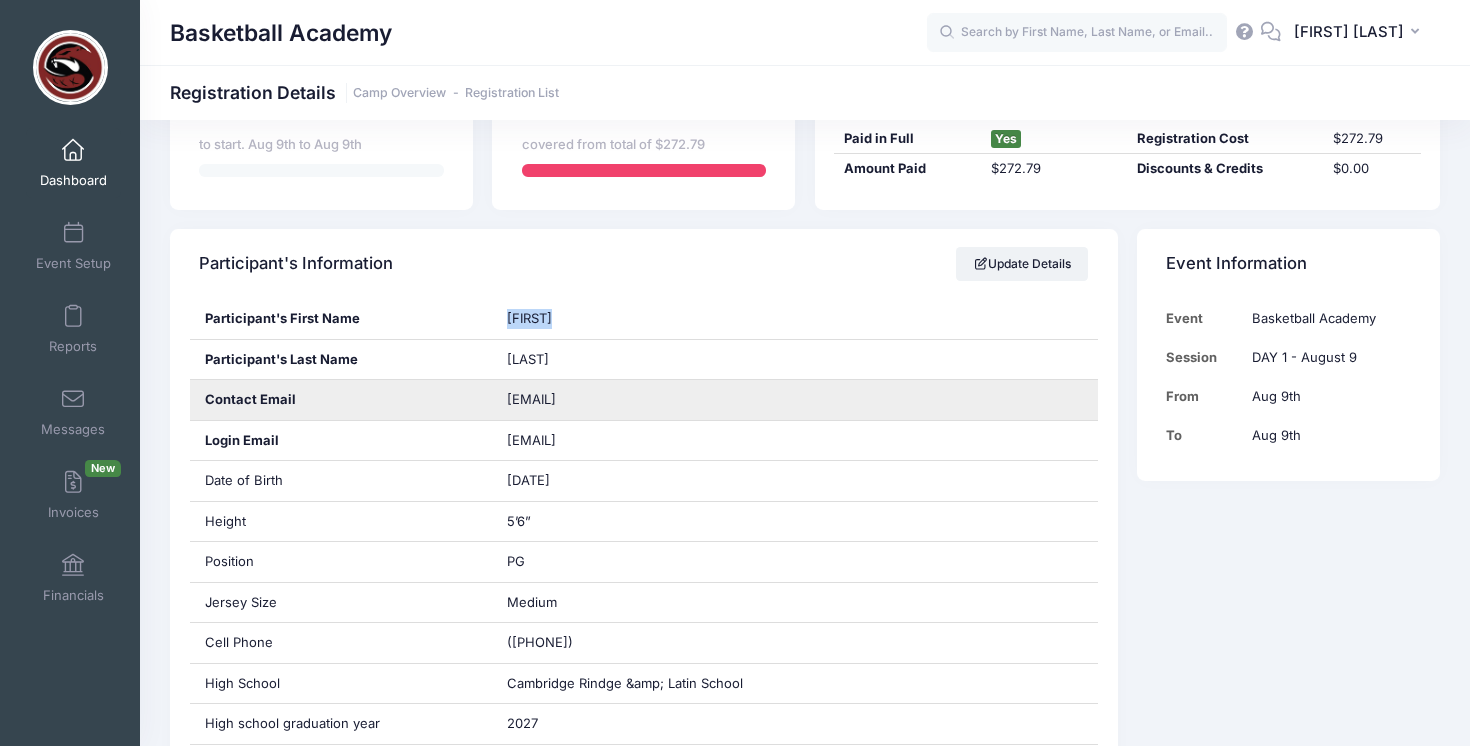 drag, startPoint x: 692, startPoint y: 395, endPoint x: 501, endPoint y: 401, distance: 191.09422 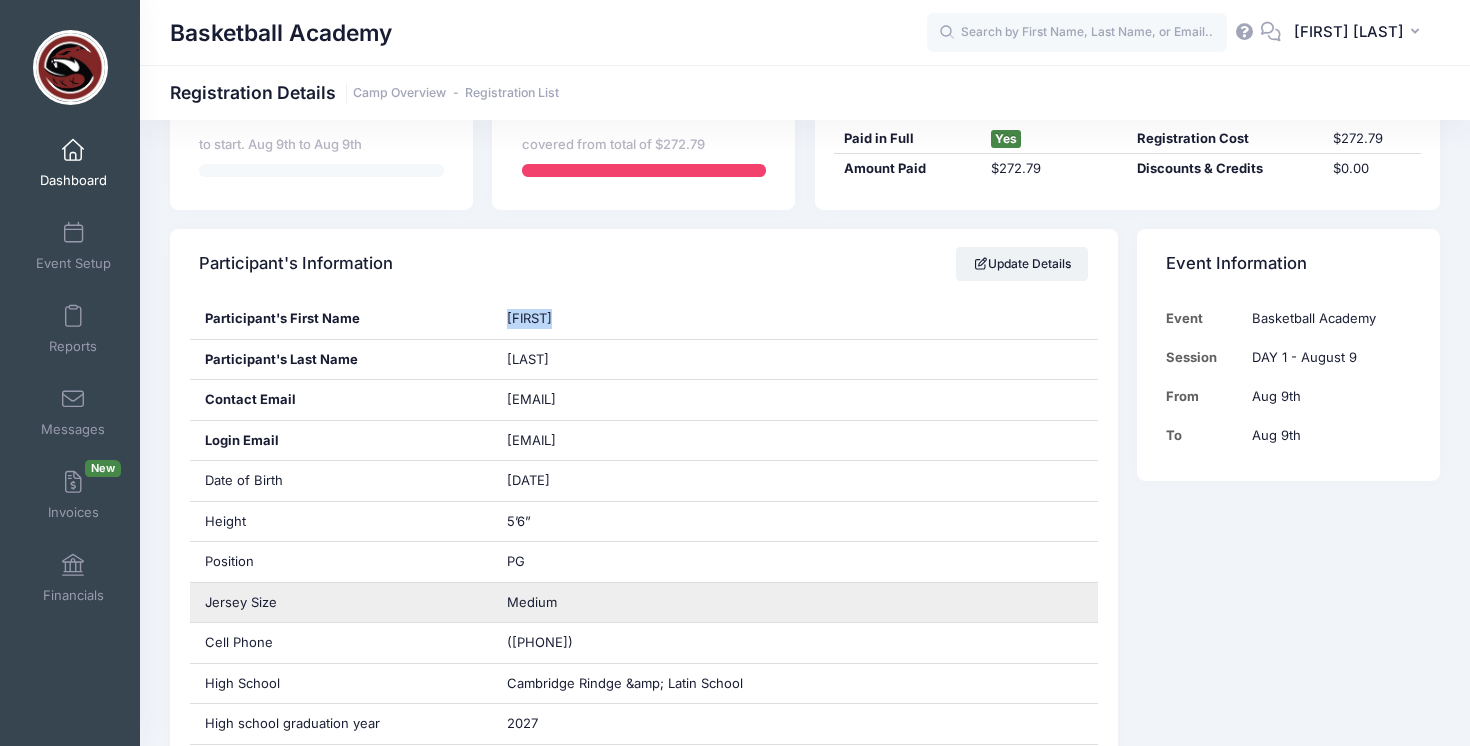 scroll, scrollTop: 359, scrollLeft: 0, axis: vertical 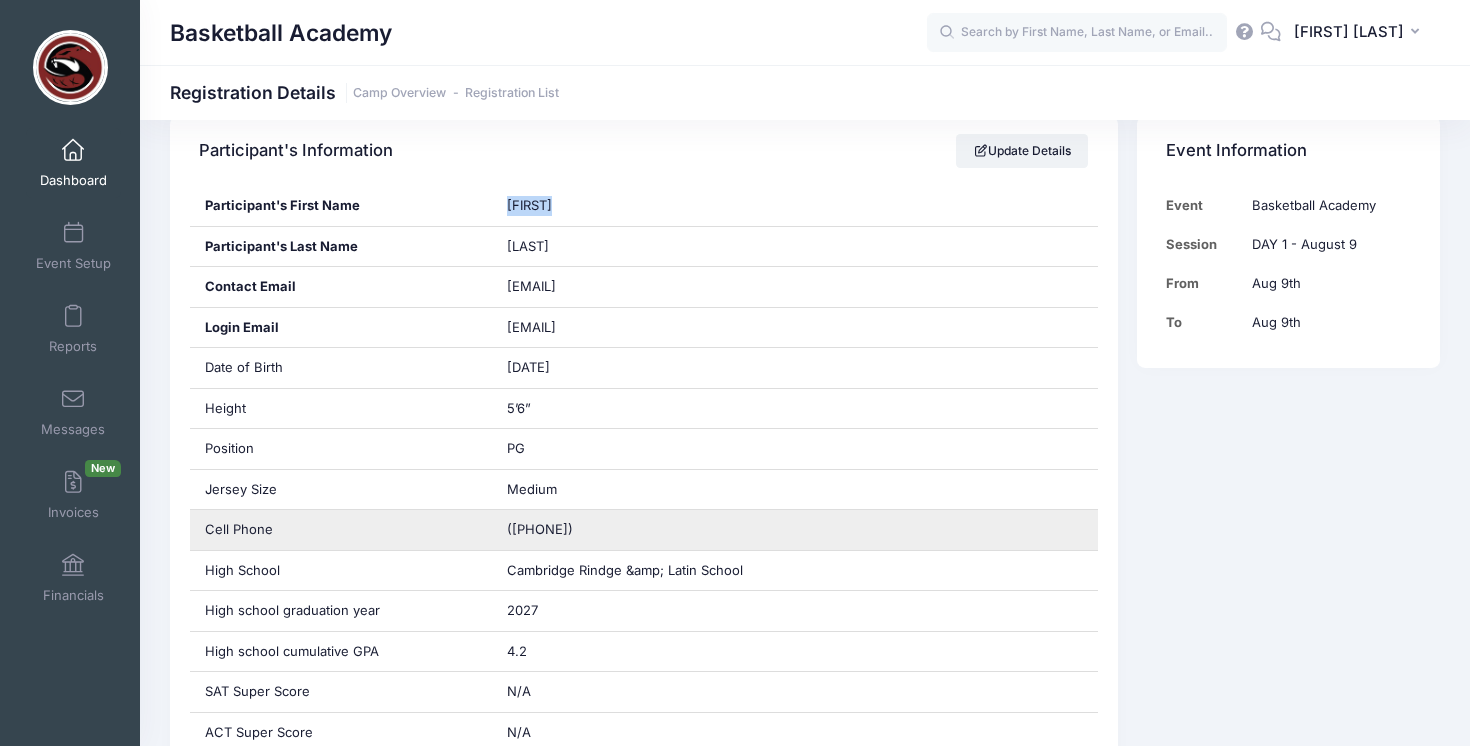 drag, startPoint x: 628, startPoint y: 525, endPoint x: 484, endPoint y: 525, distance: 144 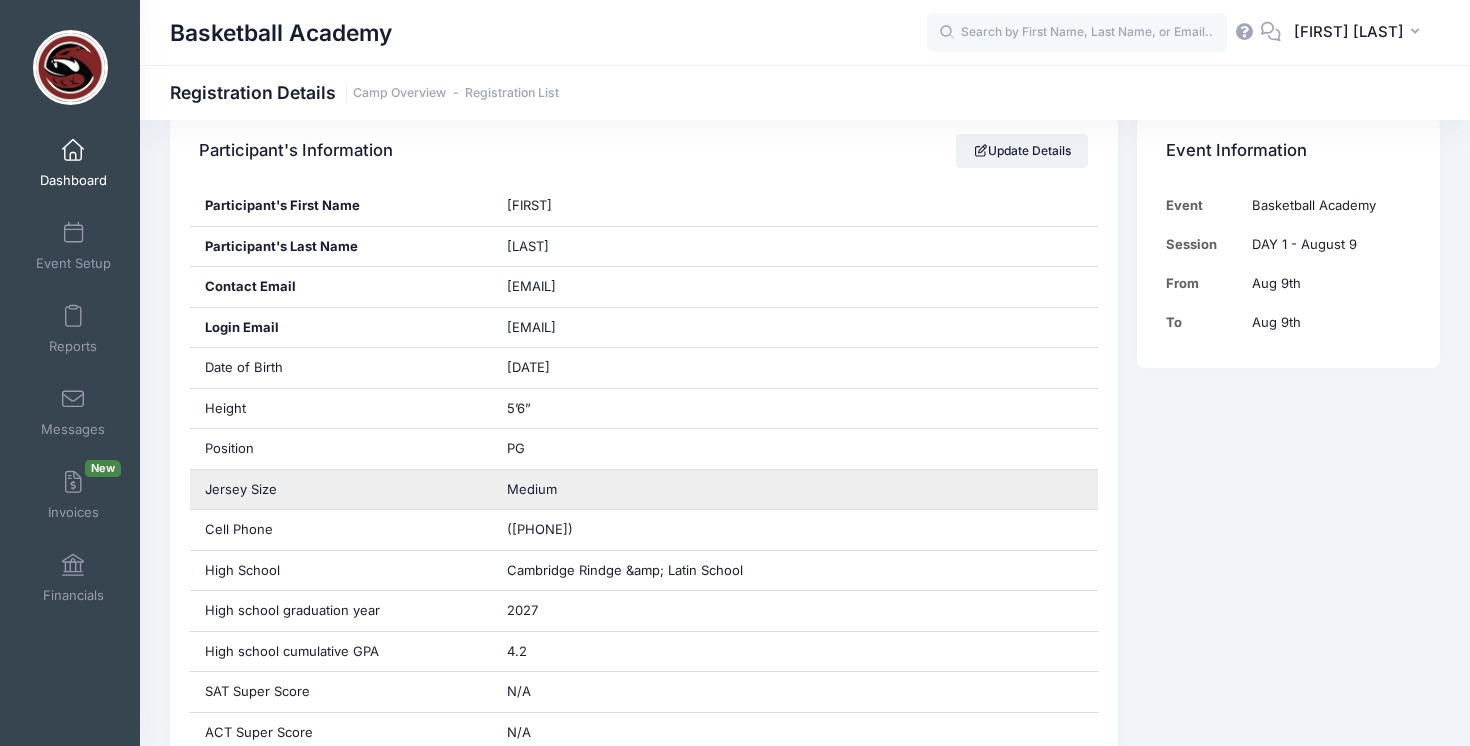 click on "Medium" at bounding box center [795, 490] 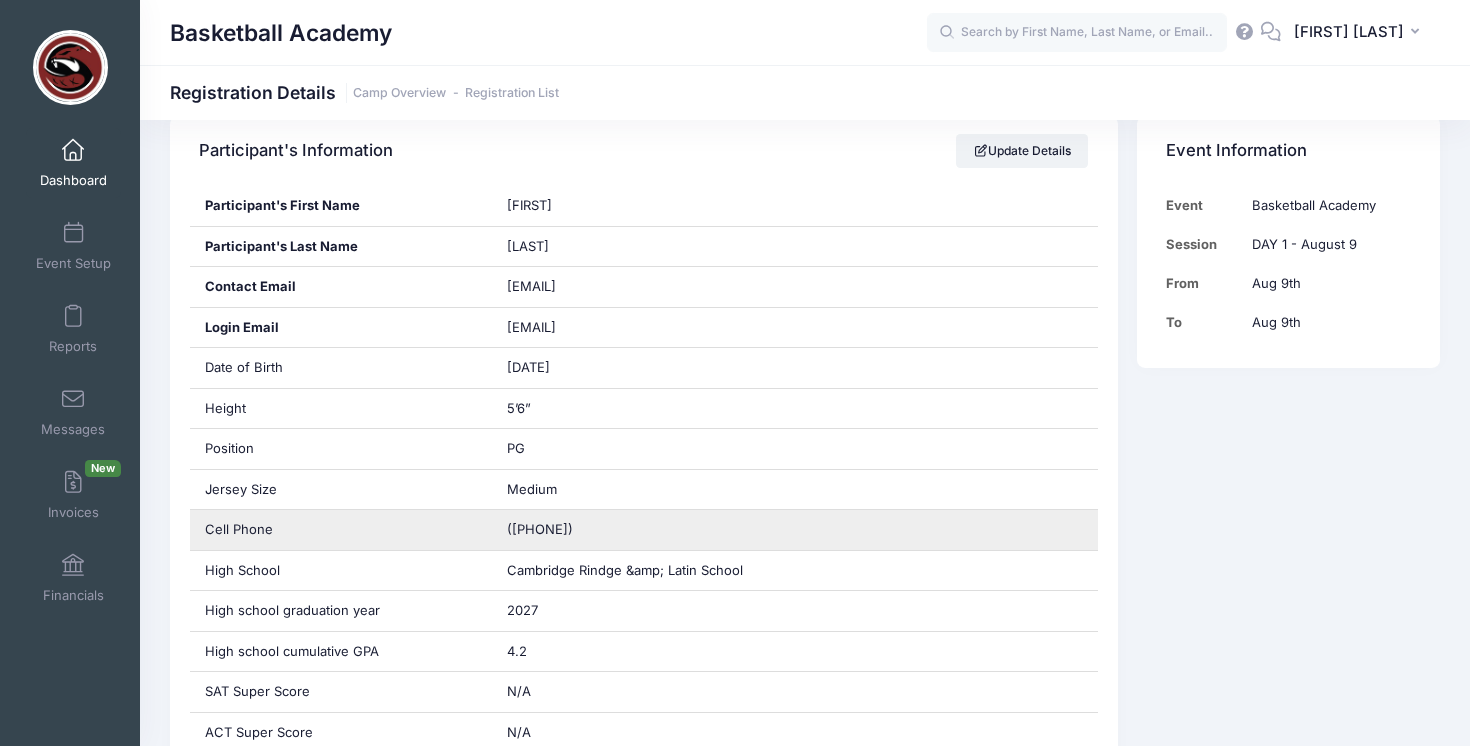 scroll, scrollTop: 0, scrollLeft: 0, axis: both 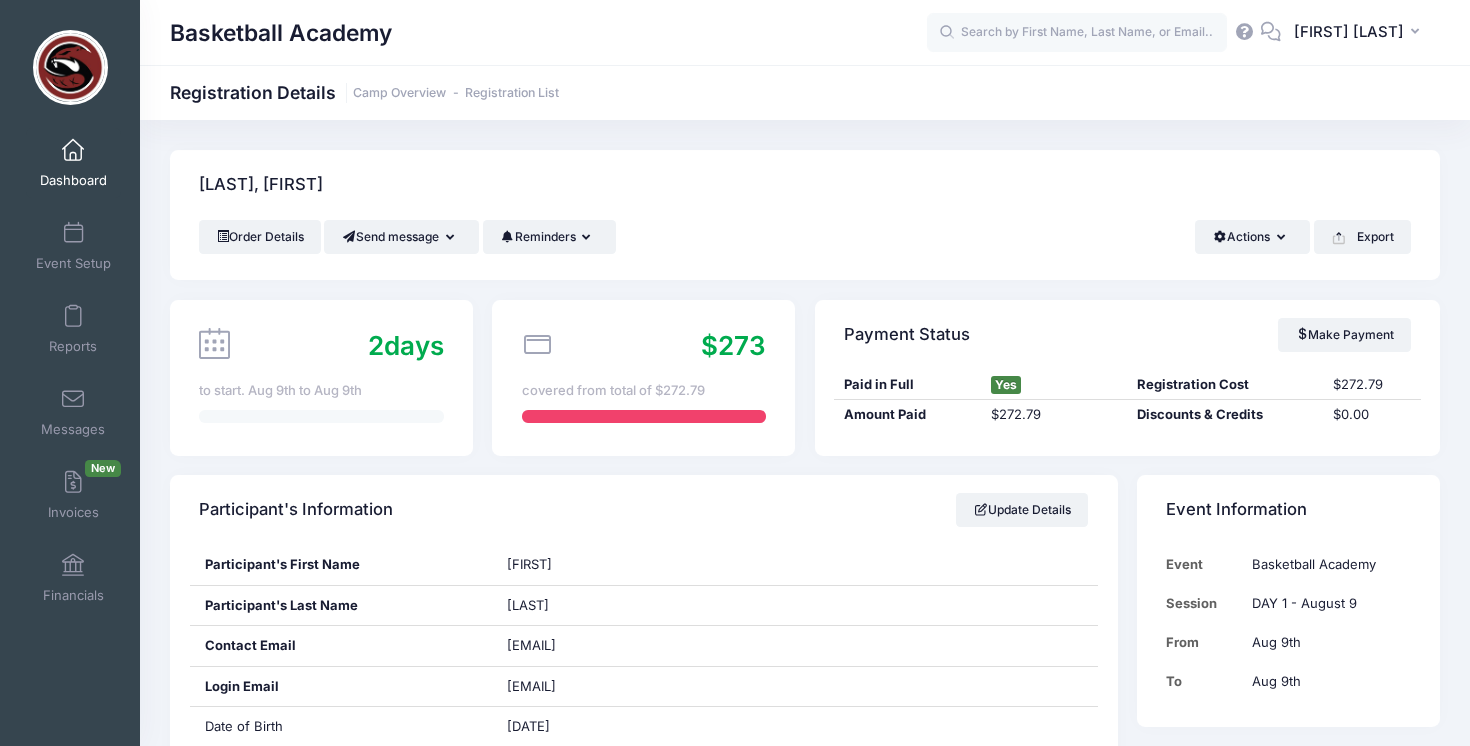click on "Dashboard" at bounding box center (73, 180) 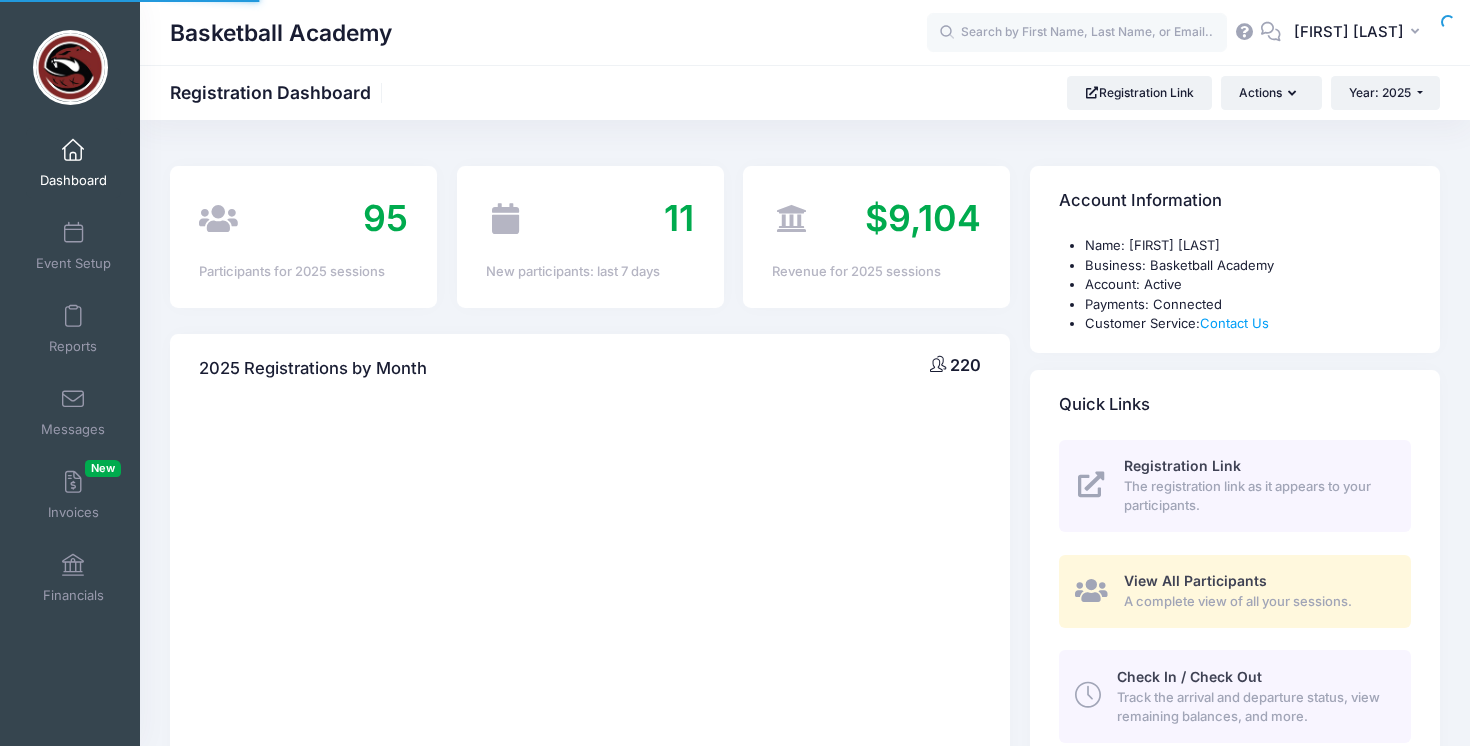scroll, scrollTop: 0, scrollLeft: 0, axis: both 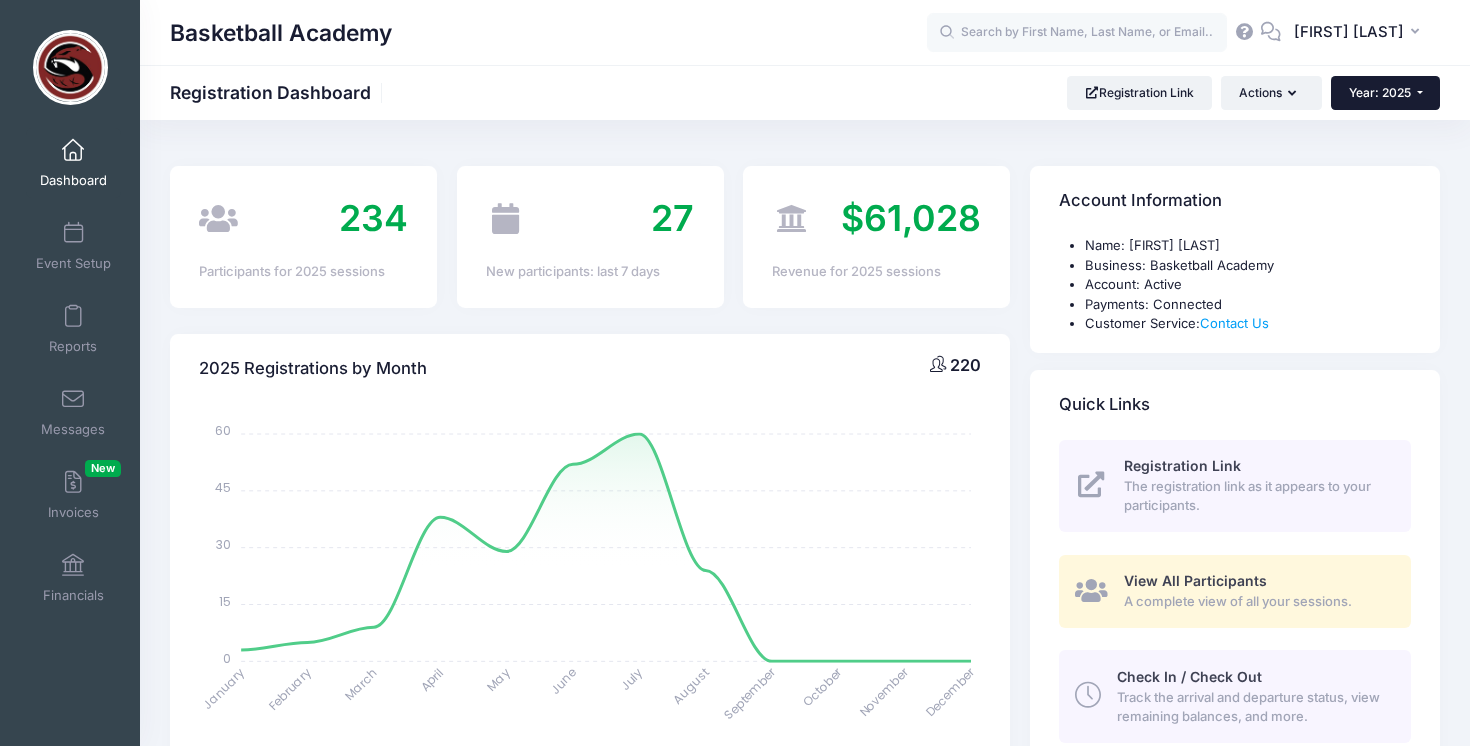 click on "Year: 2025" at bounding box center (1380, 92) 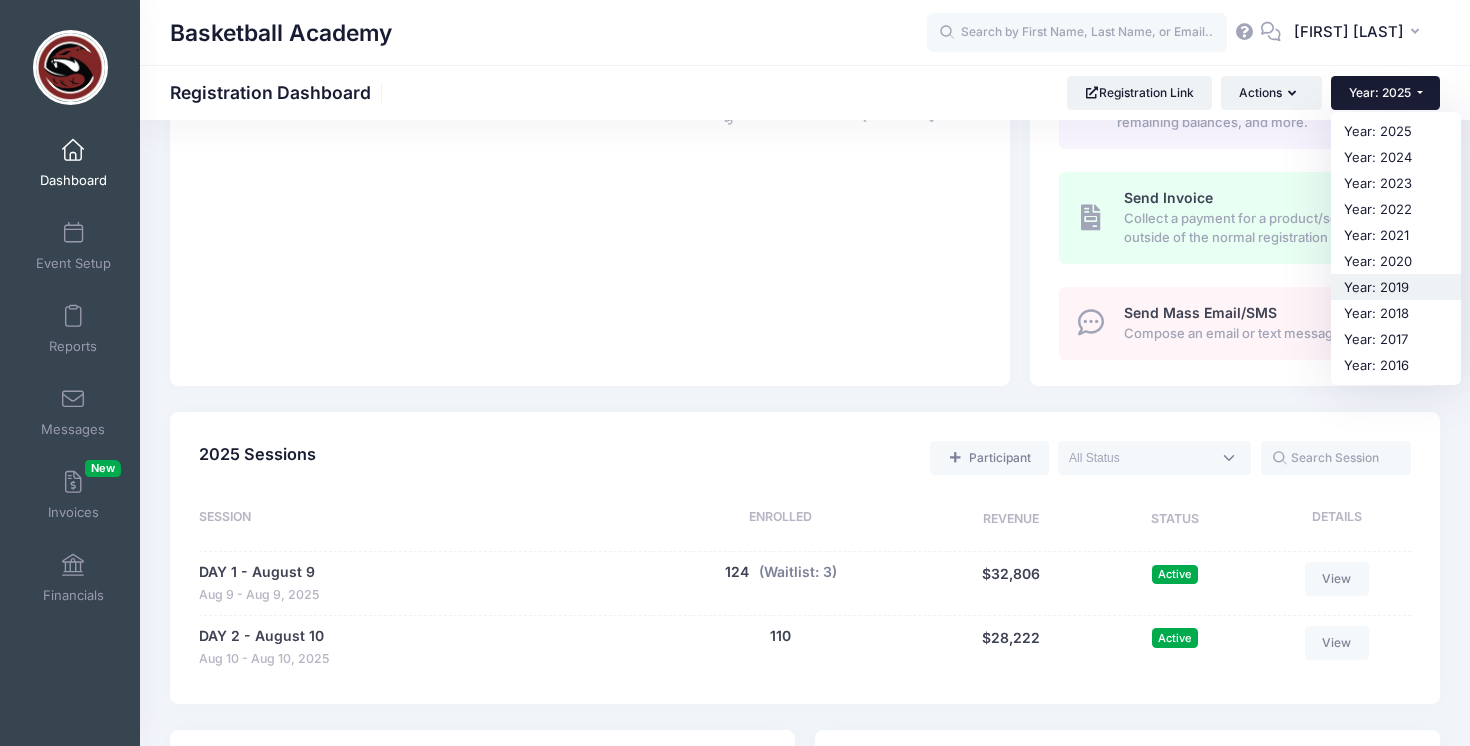 scroll, scrollTop: 855, scrollLeft: 0, axis: vertical 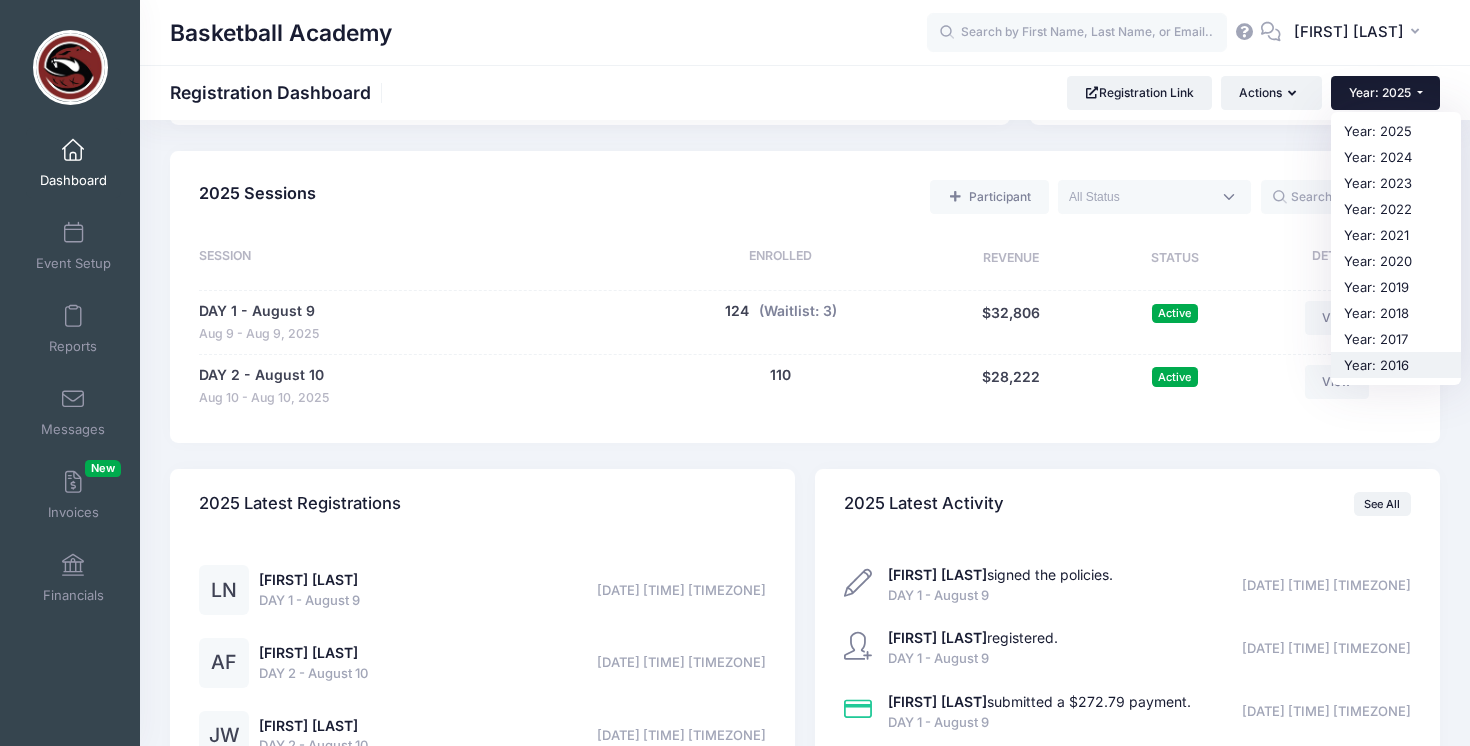 click on "Year: 2016" at bounding box center (1396, 365) 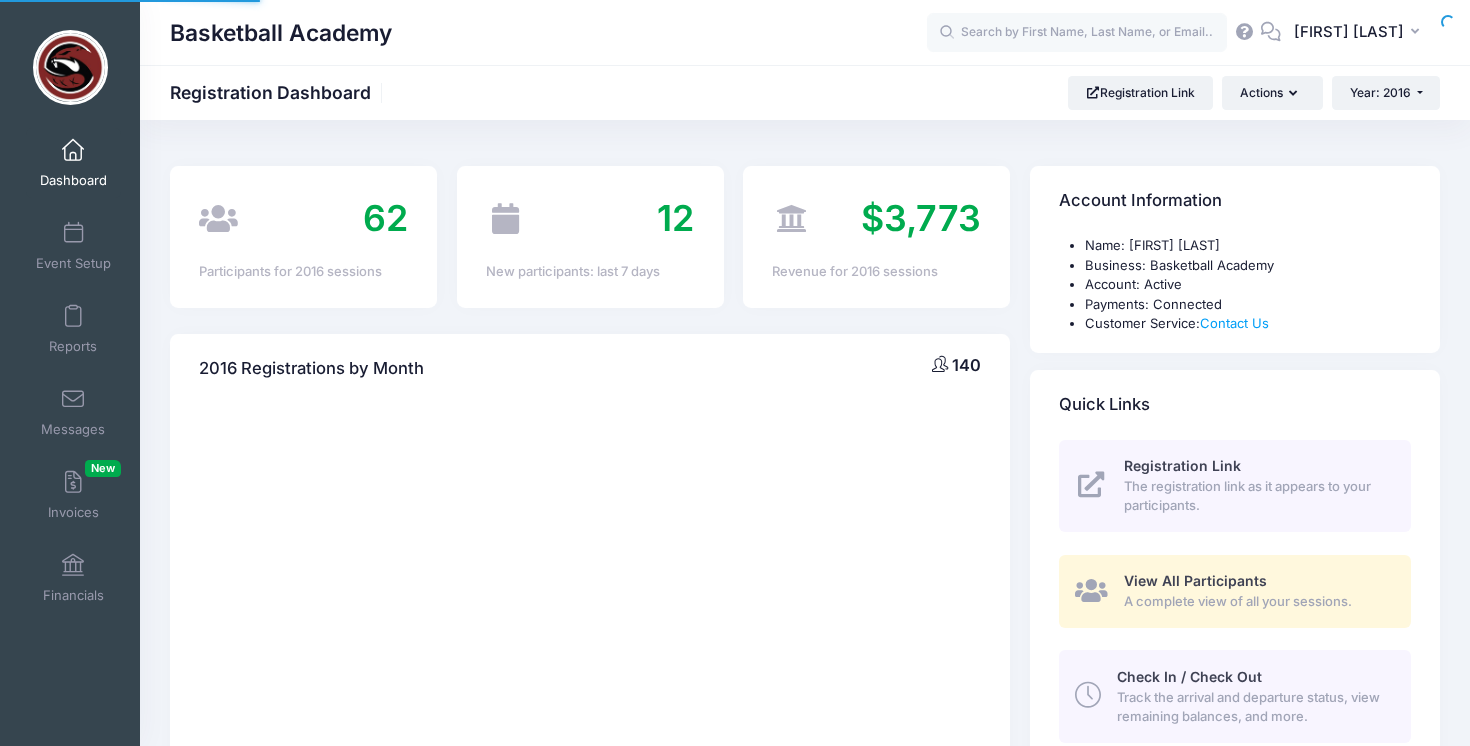 scroll, scrollTop: 0, scrollLeft: 0, axis: both 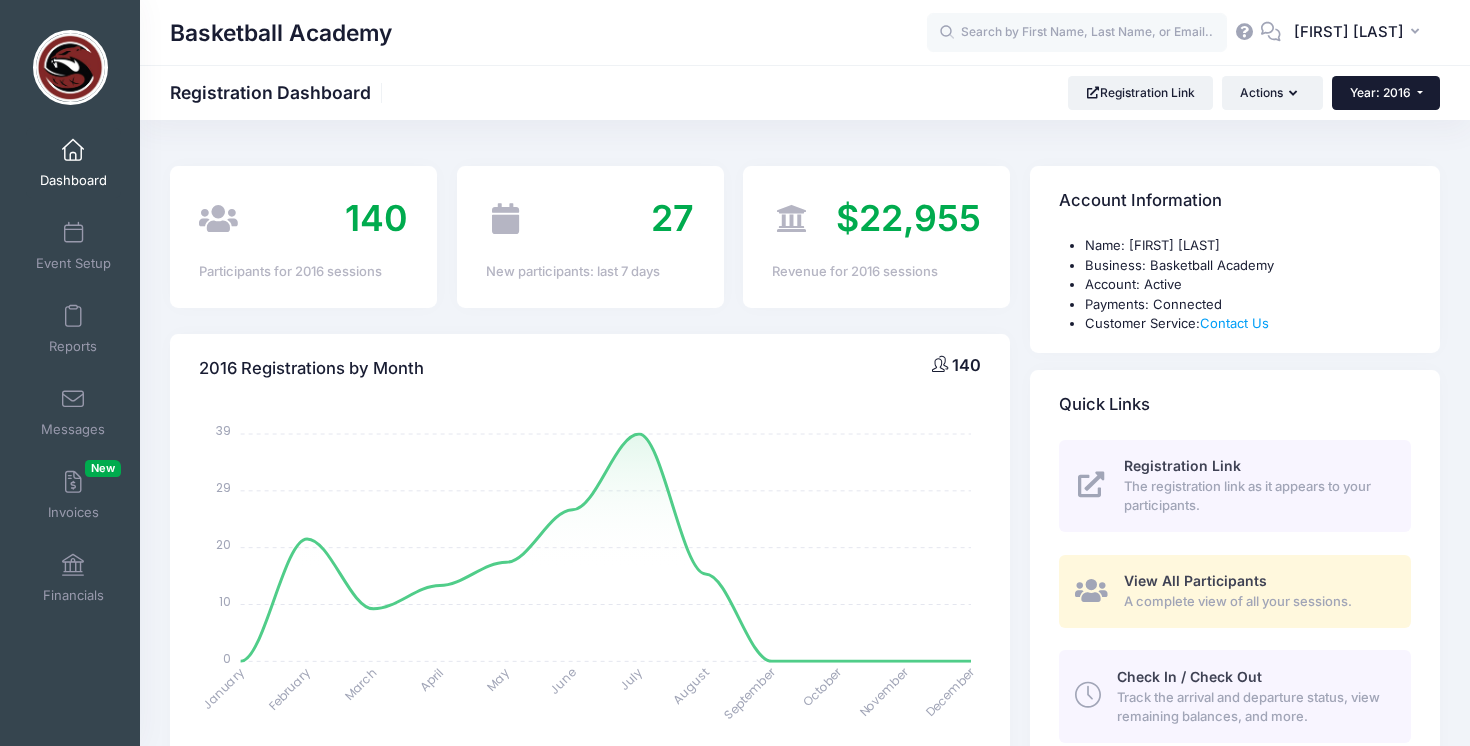 click on "Year: 2016" at bounding box center [1380, 92] 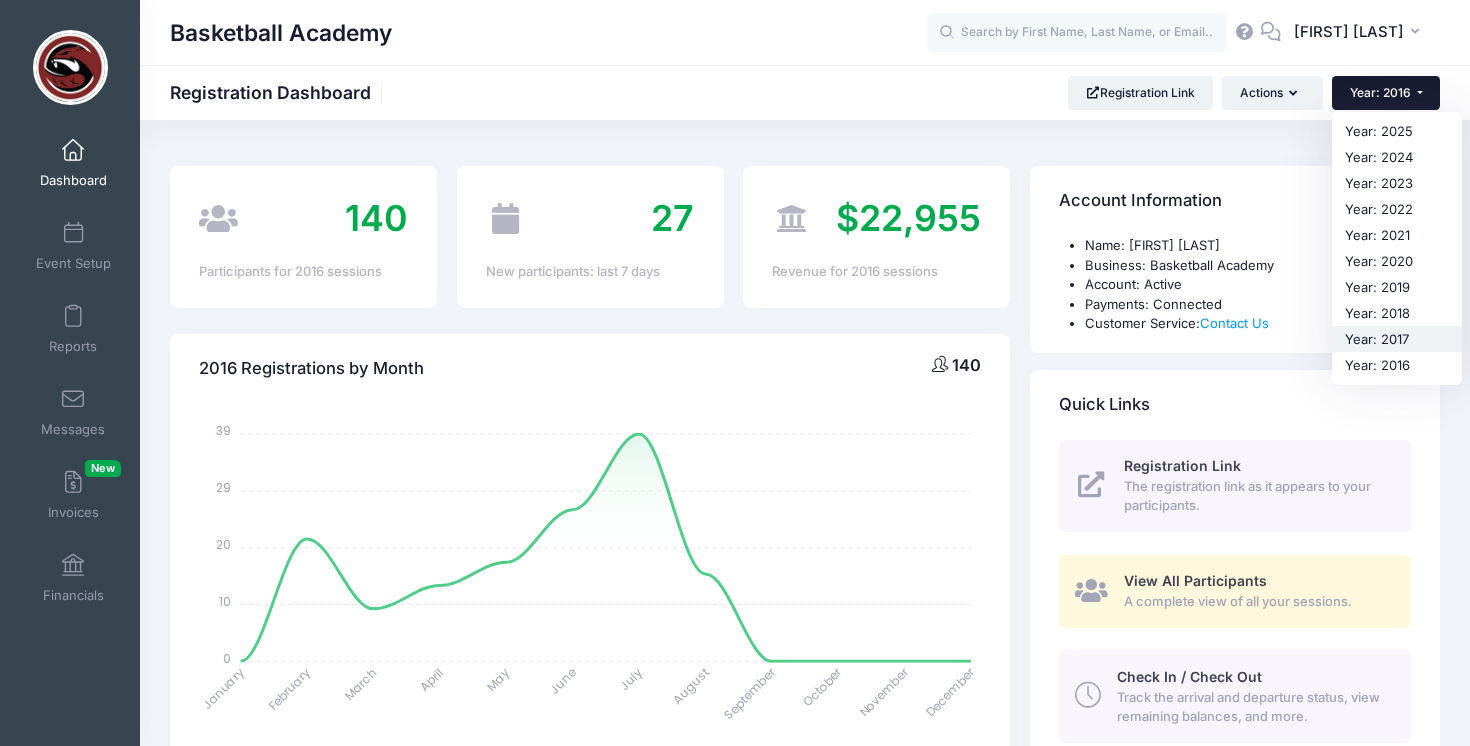 click on "Year: 2017" at bounding box center [1397, 339] 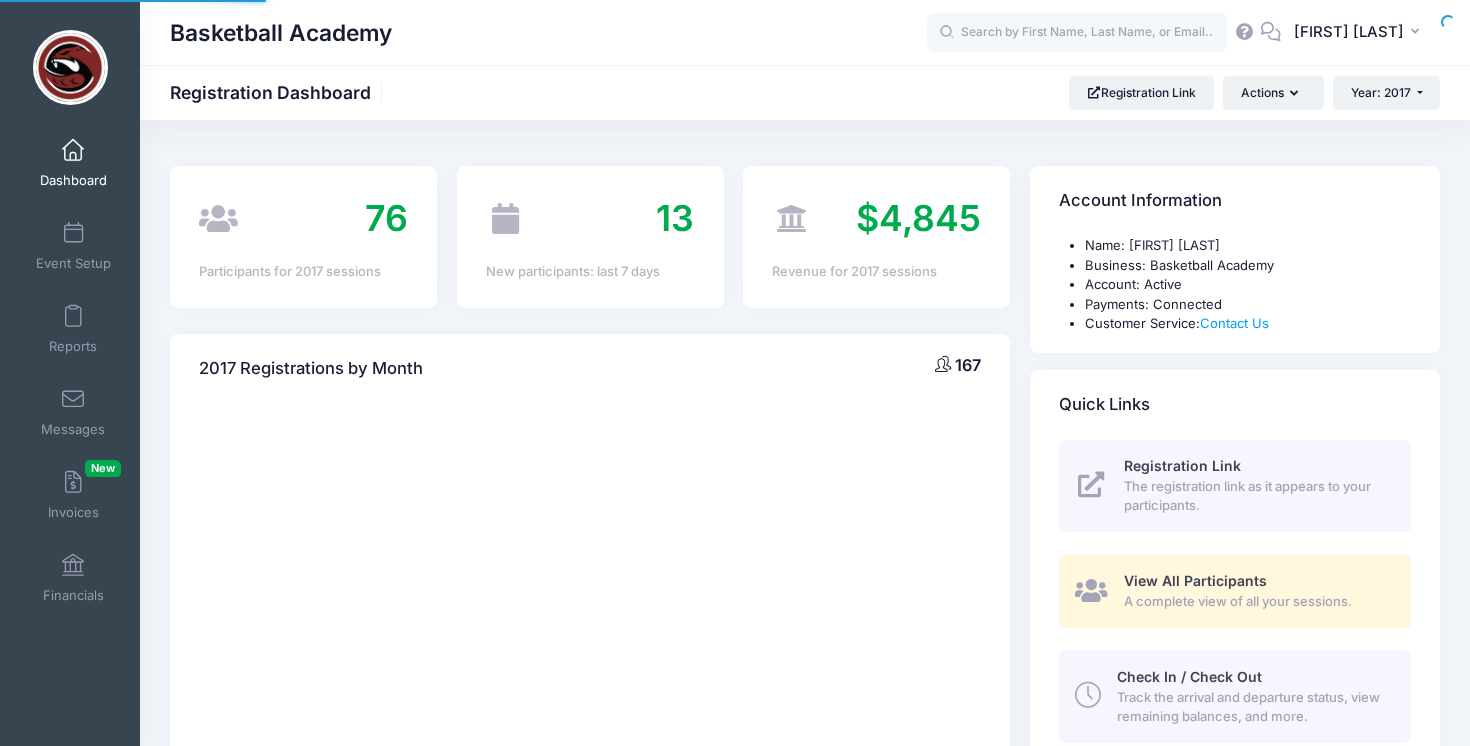 scroll, scrollTop: 0, scrollLeft: 0, axis: both 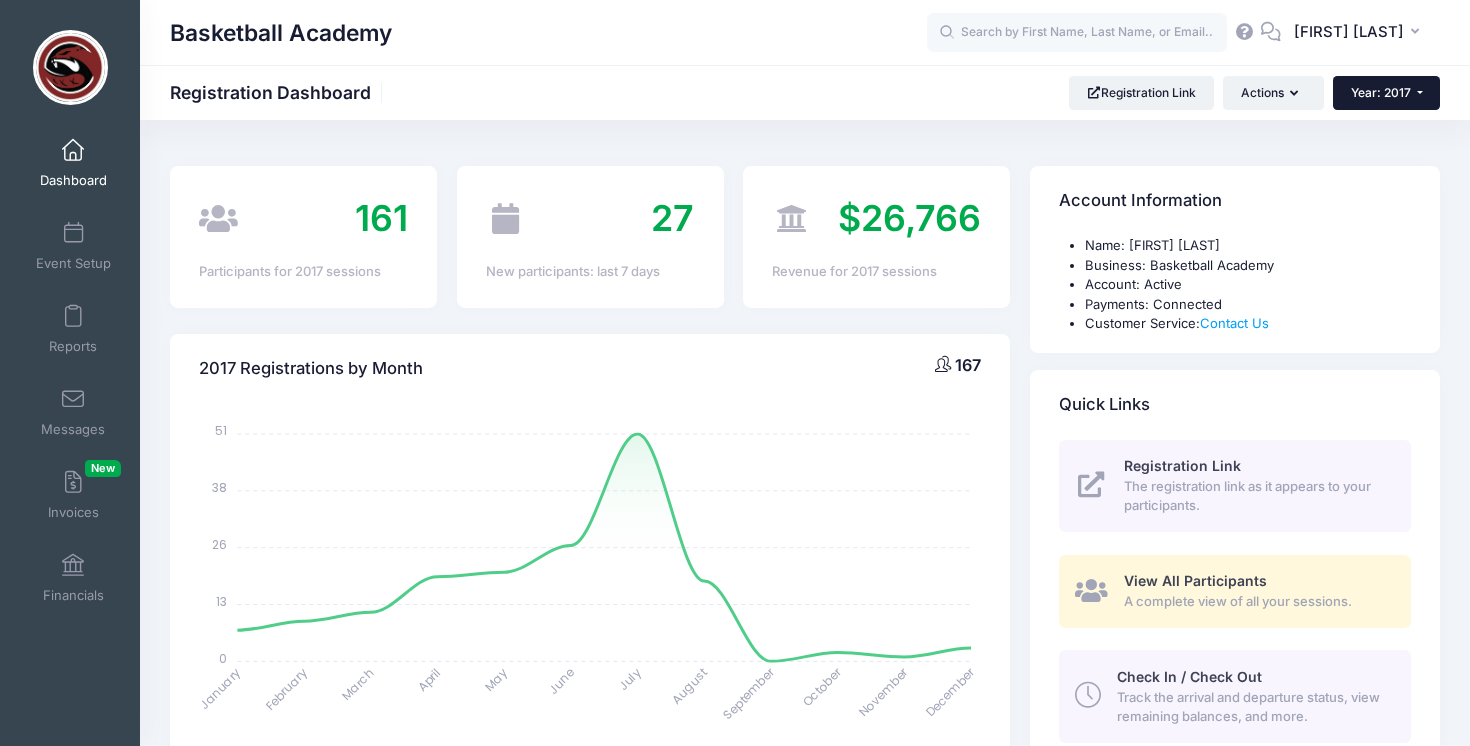 click on "Year: 2017" at bounding box center [1386, 93] 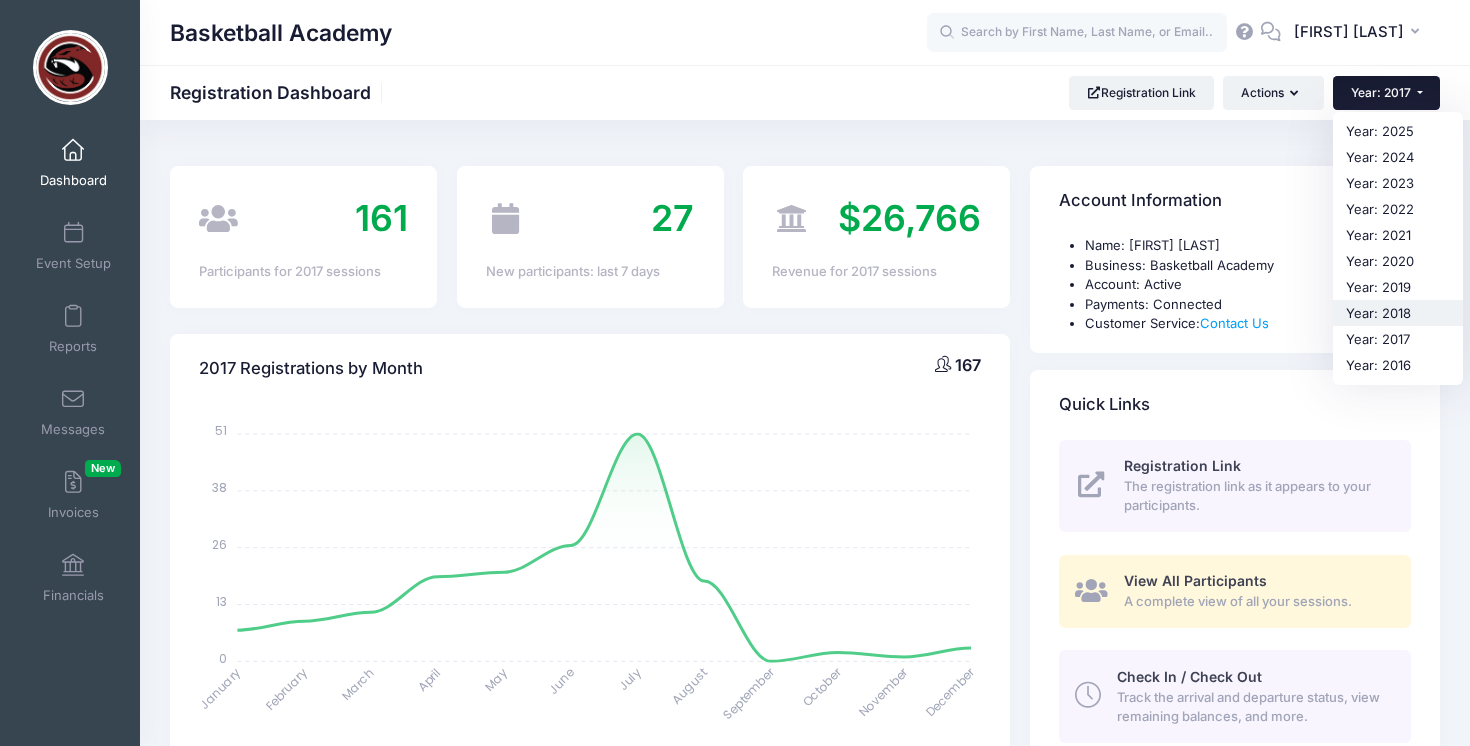 click on "Year: 2018" at bounding box center (1398, 313) 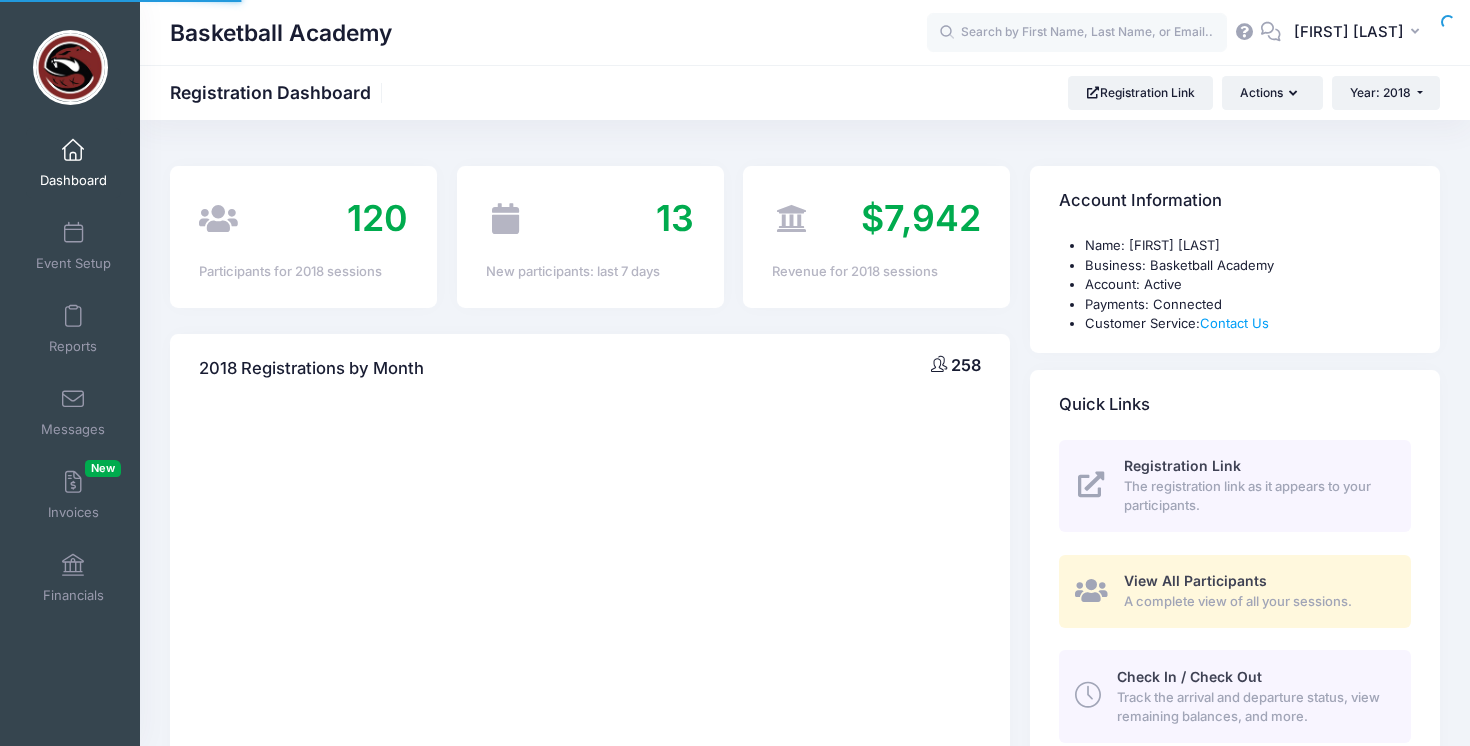 scroll, scrollTop: 0, scrollLeft: 0, axis: both 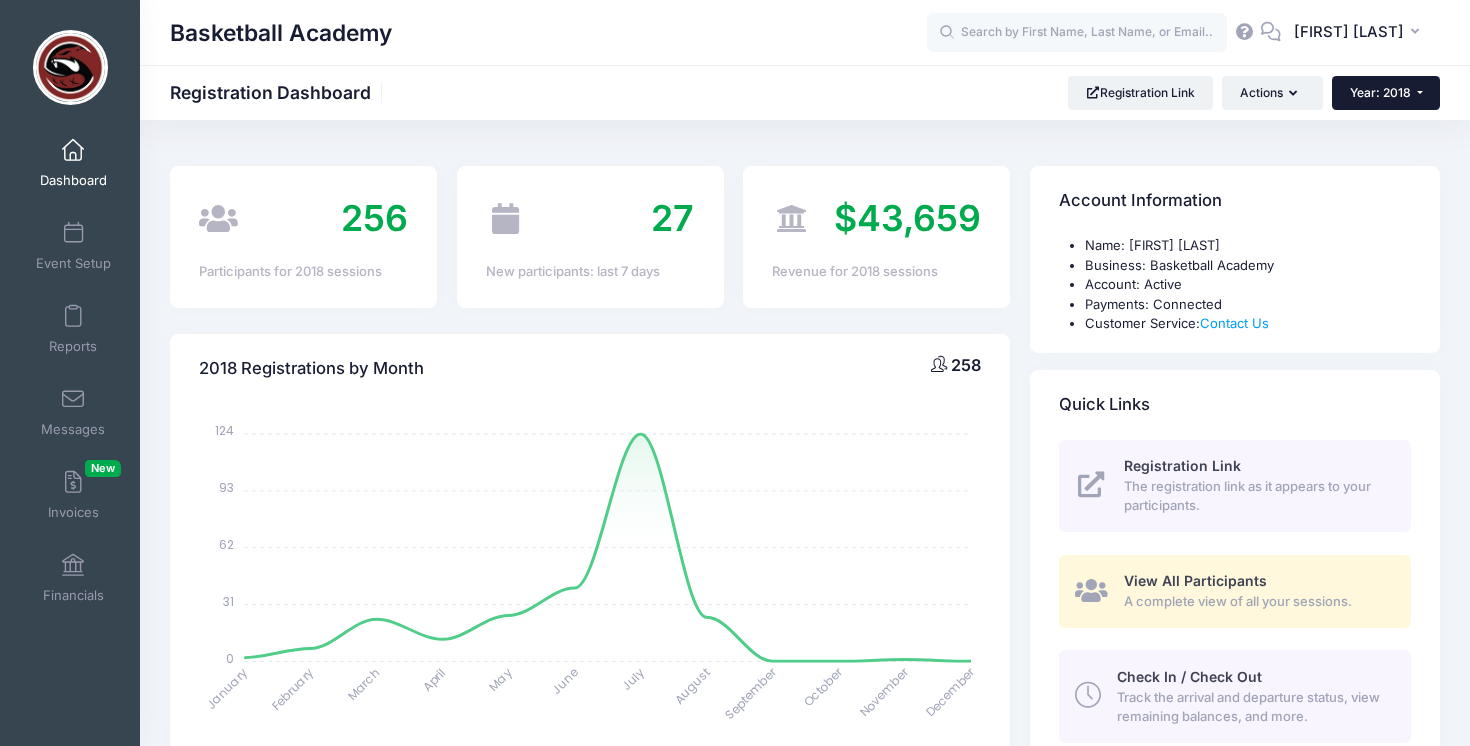 click on "Year: 2018" at bounding box center [1386, 93] 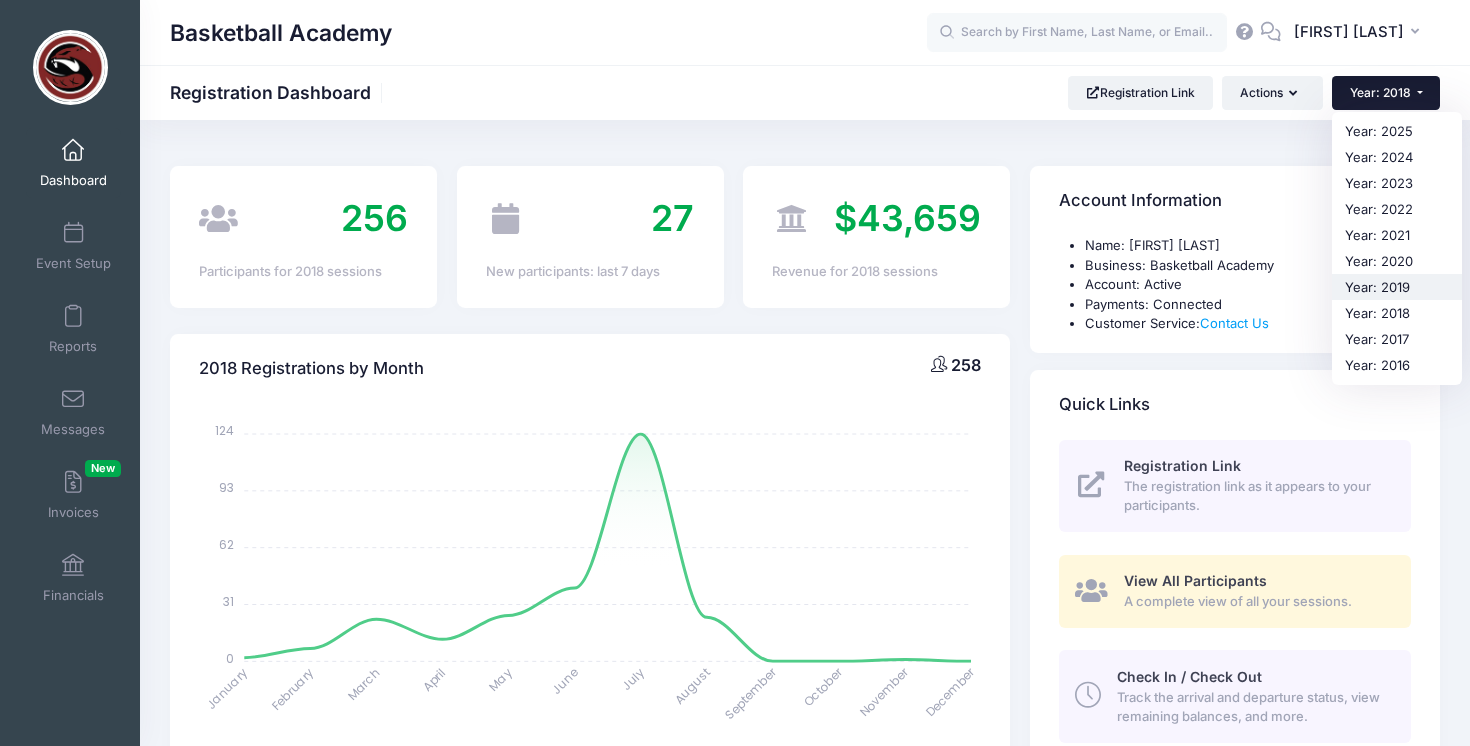 click on "Year: 2019" at bounding box center (1397, 287) 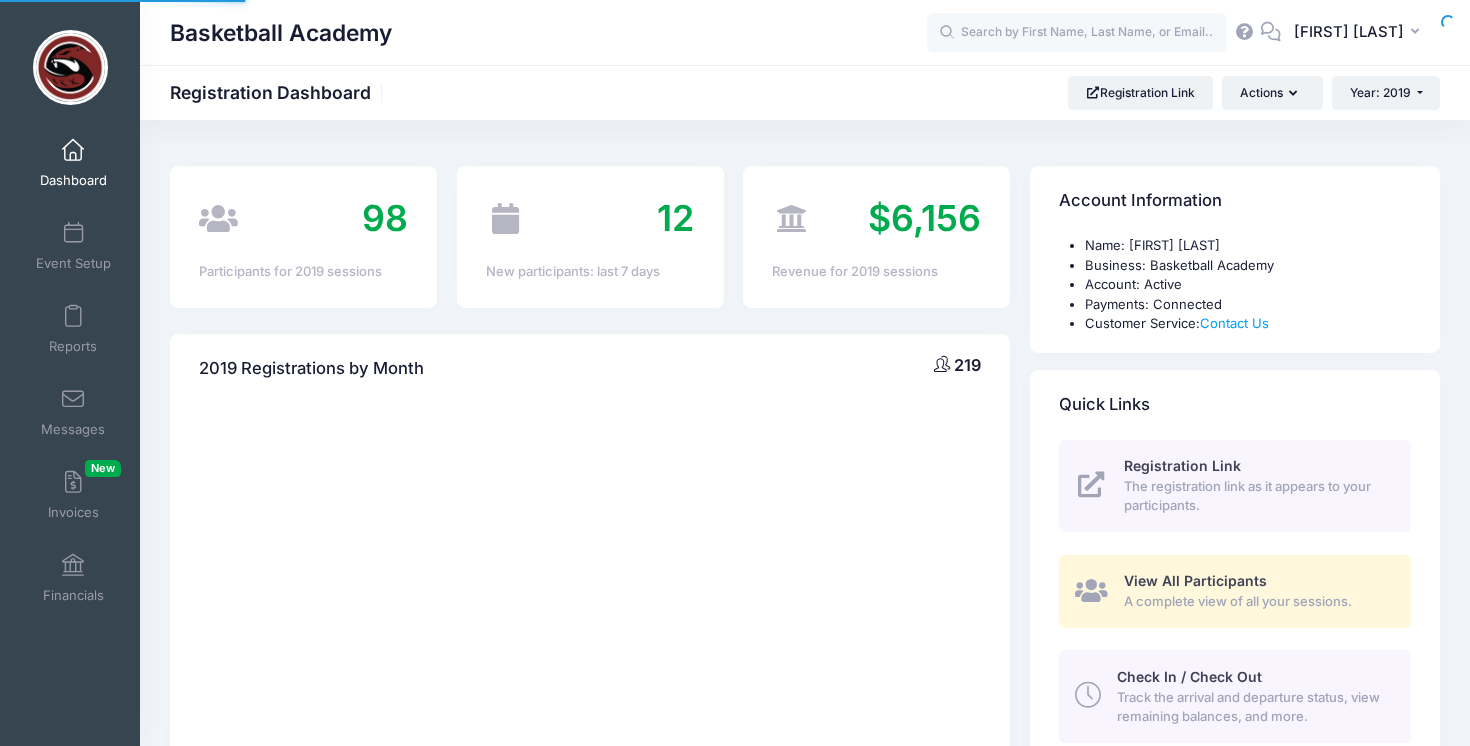 scroll, scrollTop: 0, scrollLeft: 0, axis: both 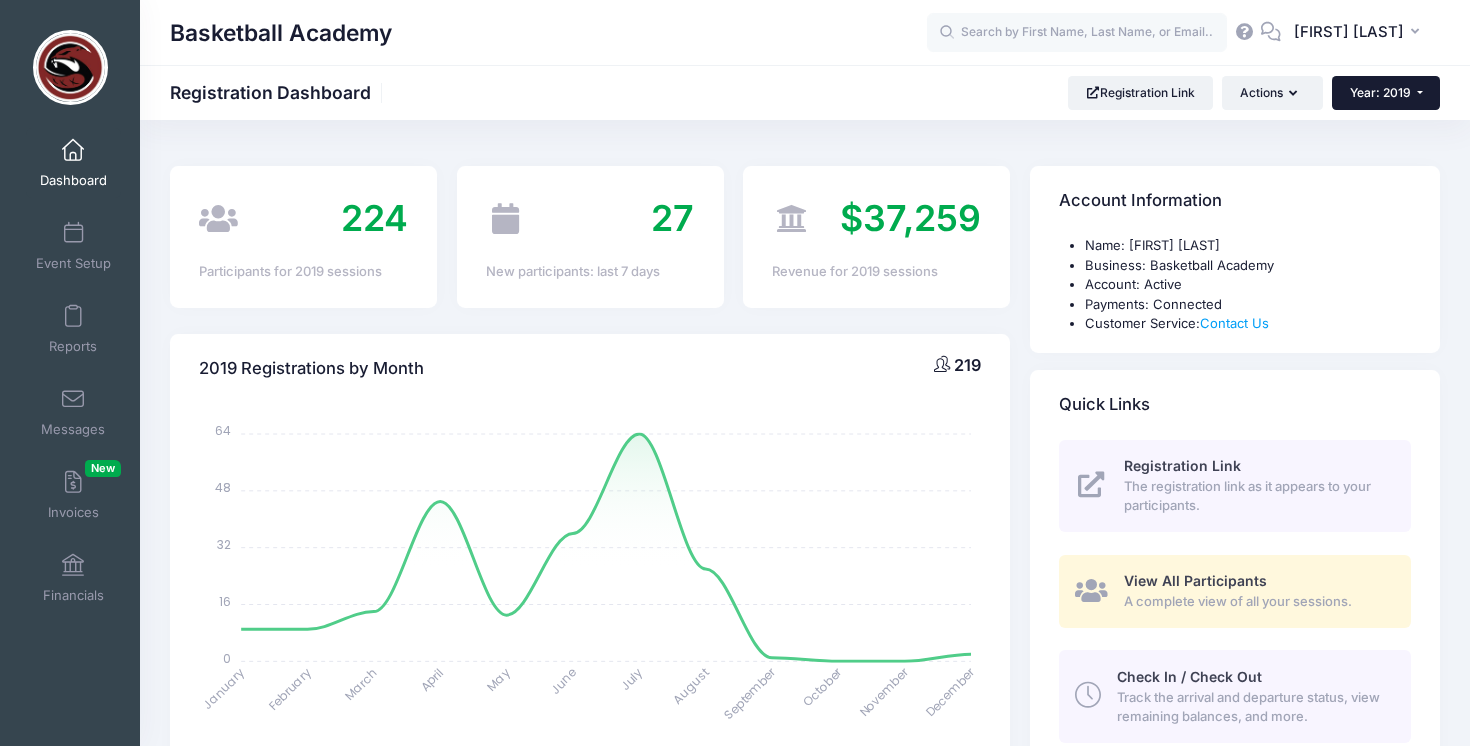 click on "Year: 2019" at bounding box center [1380, 92] 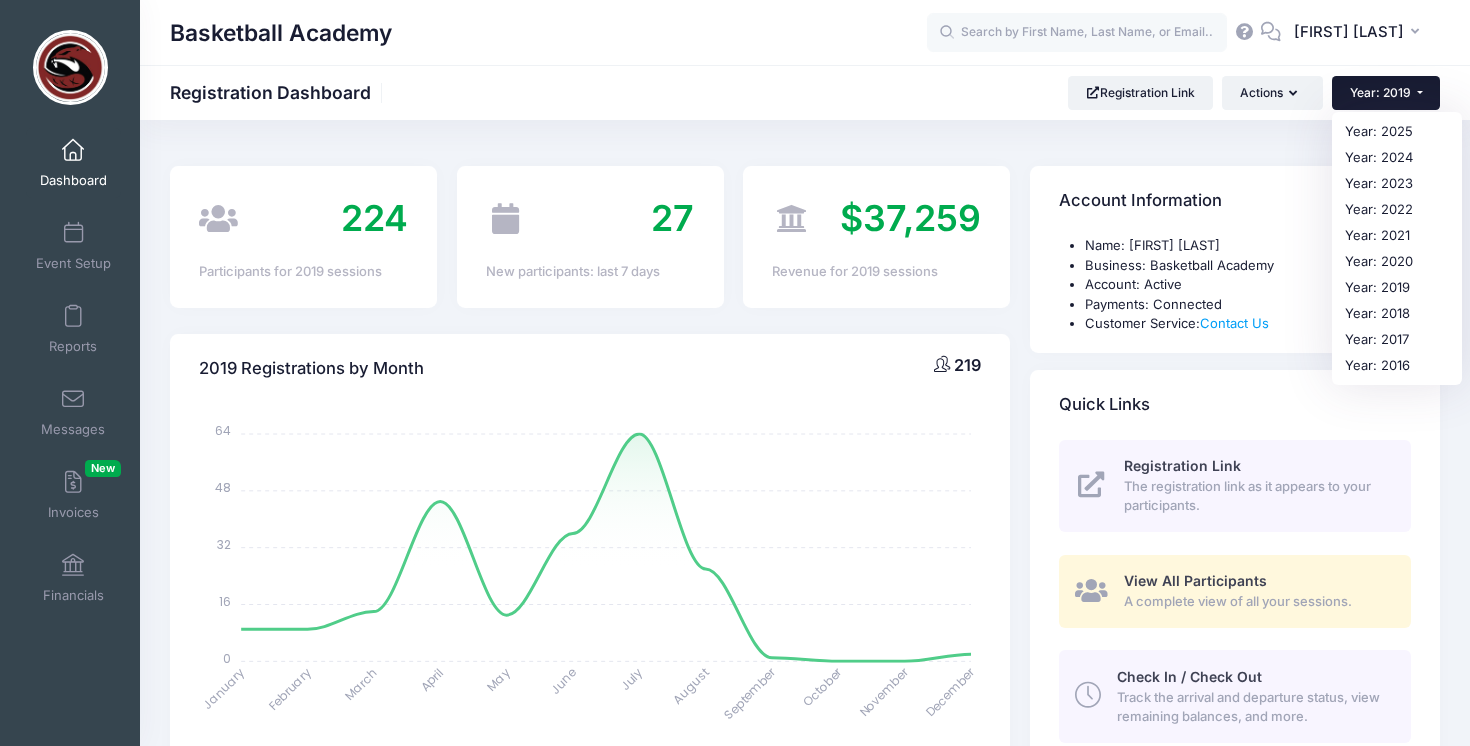 click on "2019 Registrations by Month
219
January January February February March March April April May May June June July July August August September September October October November November December December 64 64 48 48 32 32 16 16 0 0" at bounding box center (590, 657) 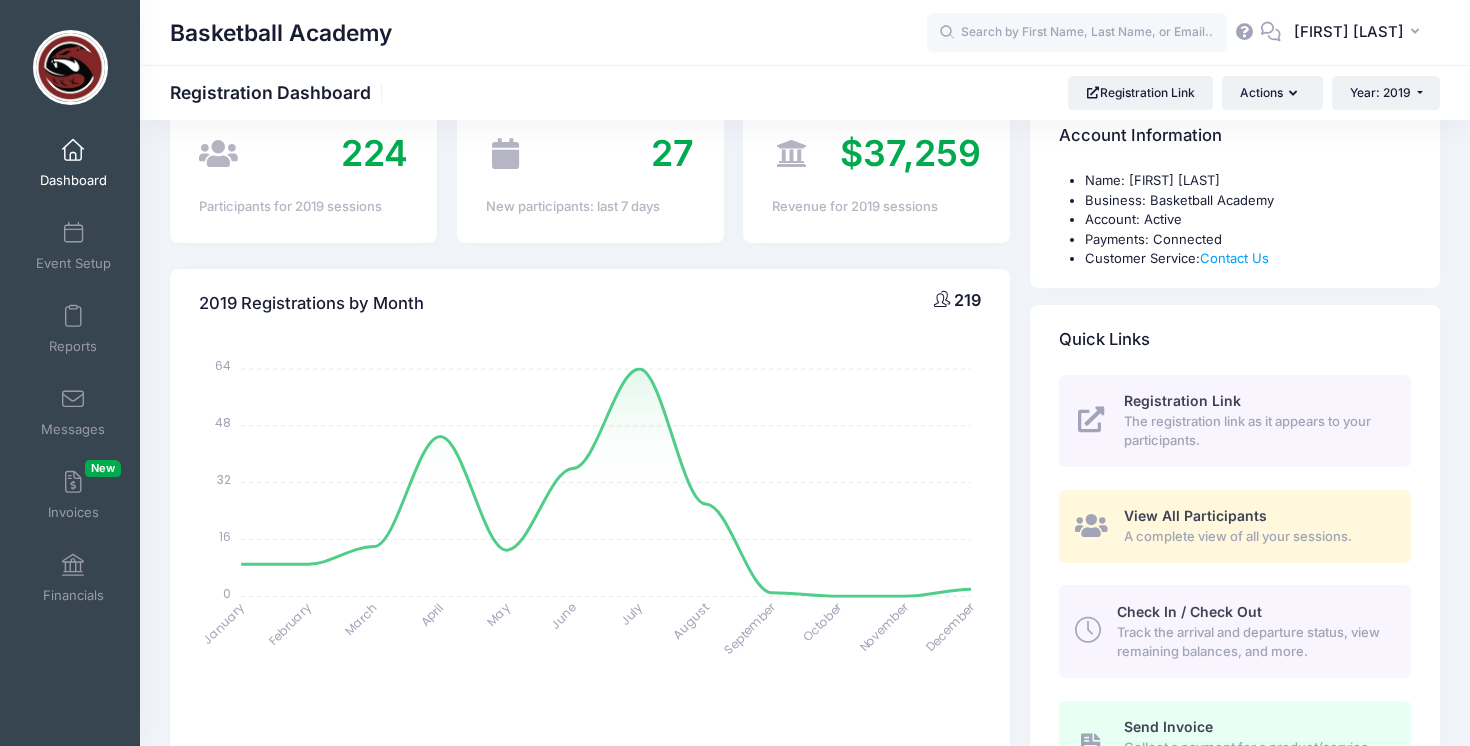 scroll, scrollTop: 0, scrollLeft: 0, axis: both 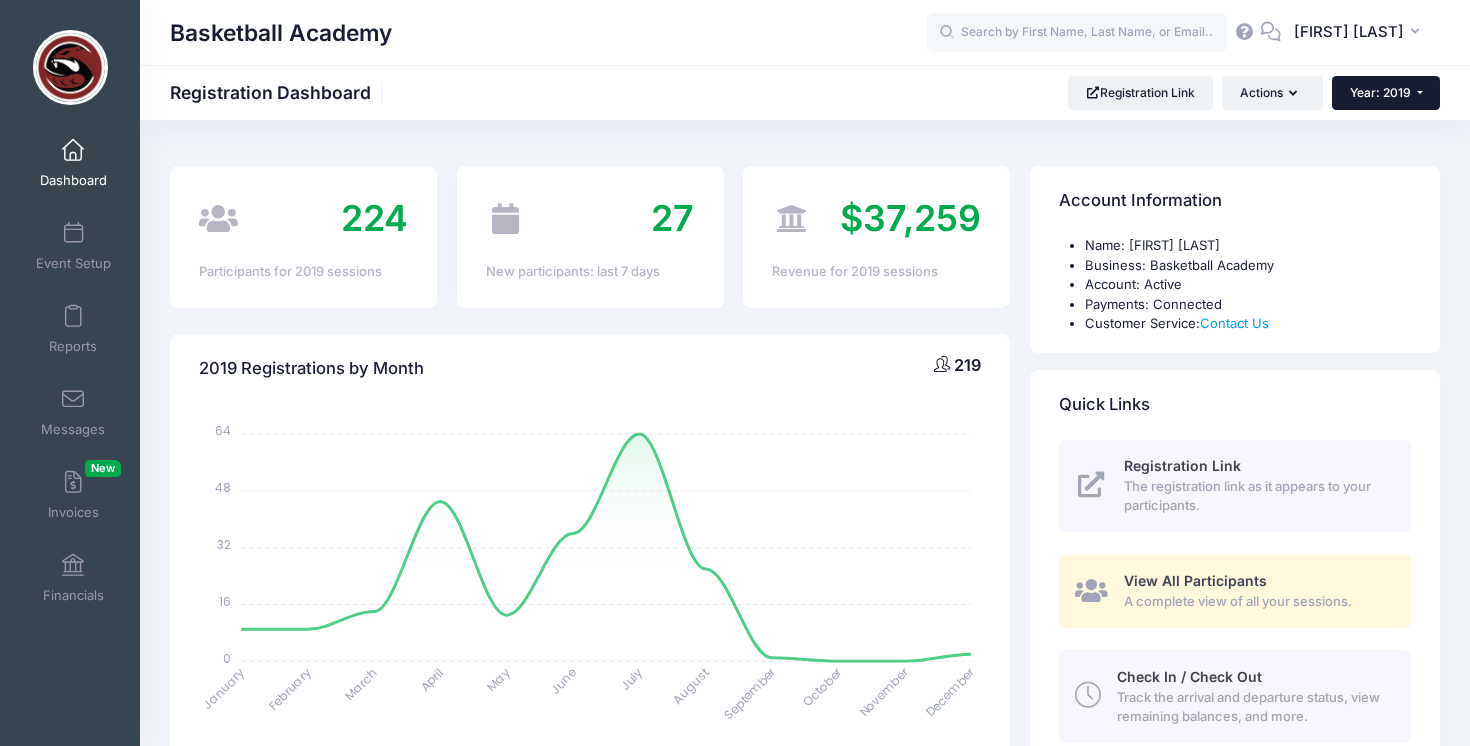 click on "Year: 2019" at bounding box center (1380, 92) 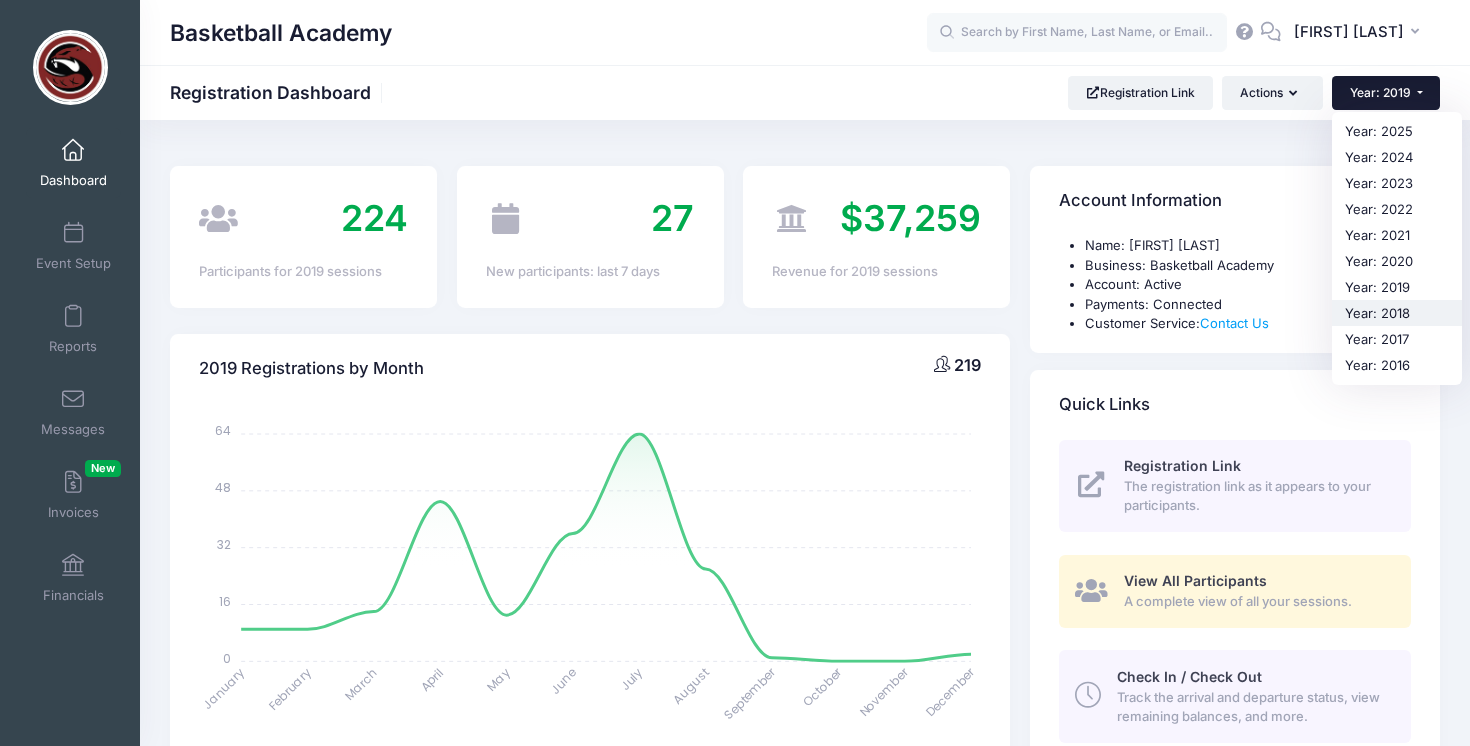 click on "Year: 2018" at bounding box center [1397, 313] 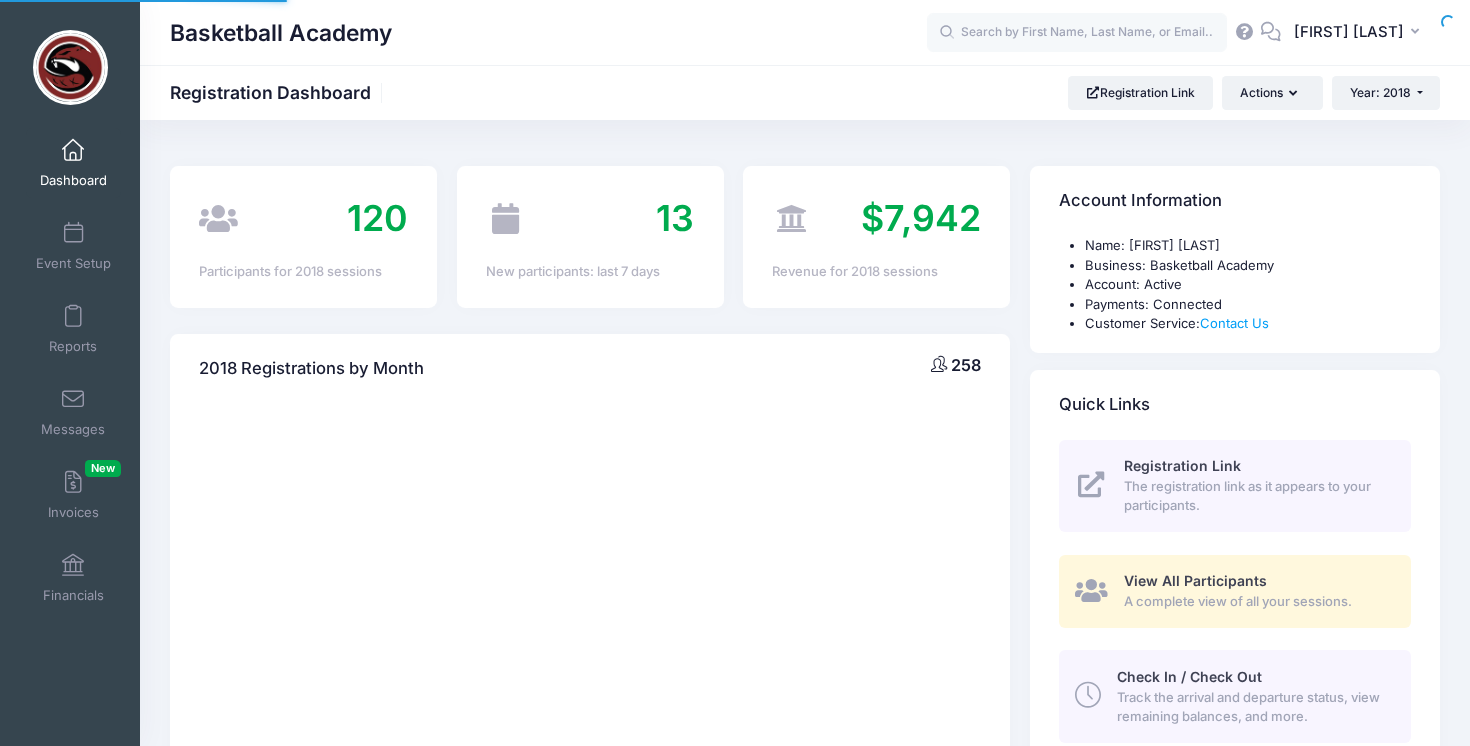 scroll, scrollTop: 0, scrollLeft: 0, axis: both 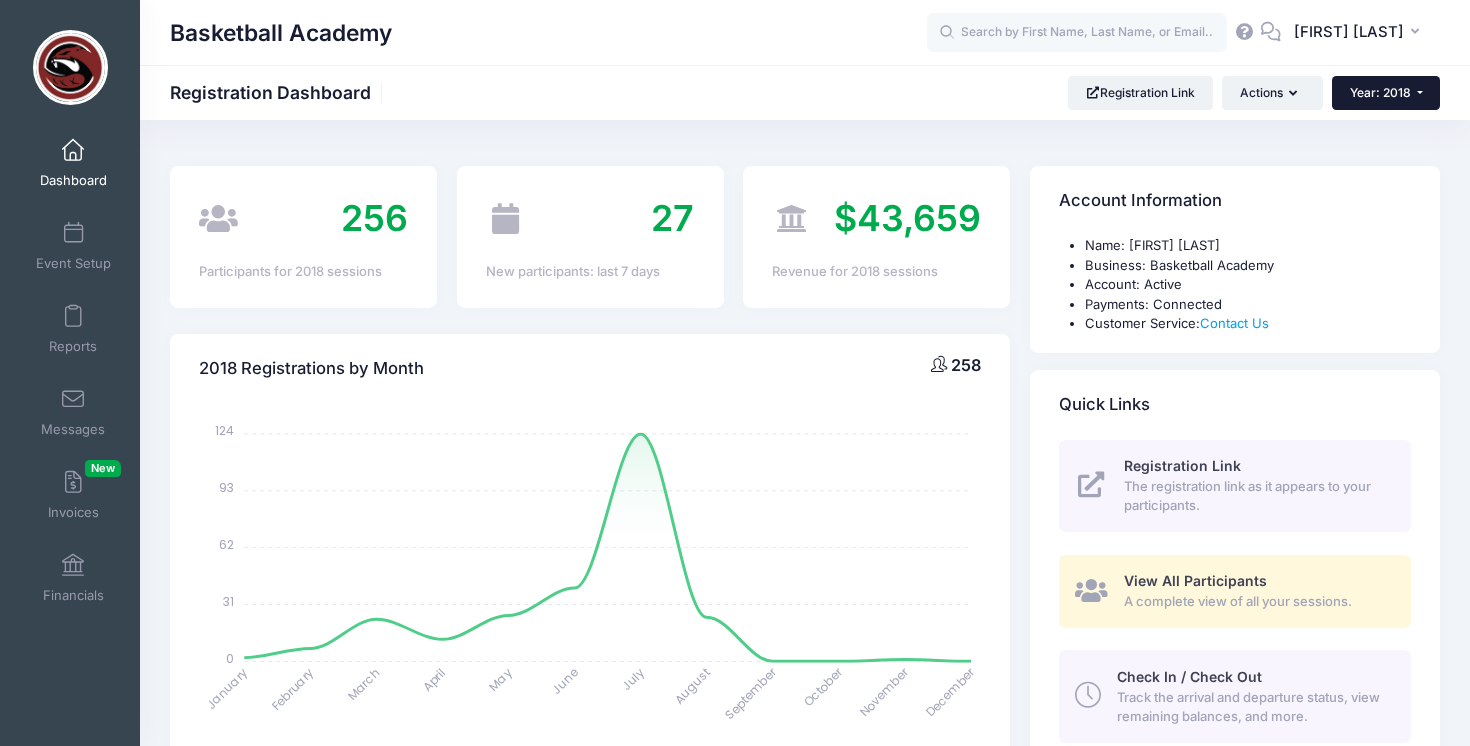 click on "Year: 2018" at bounding box center [1386, 93] 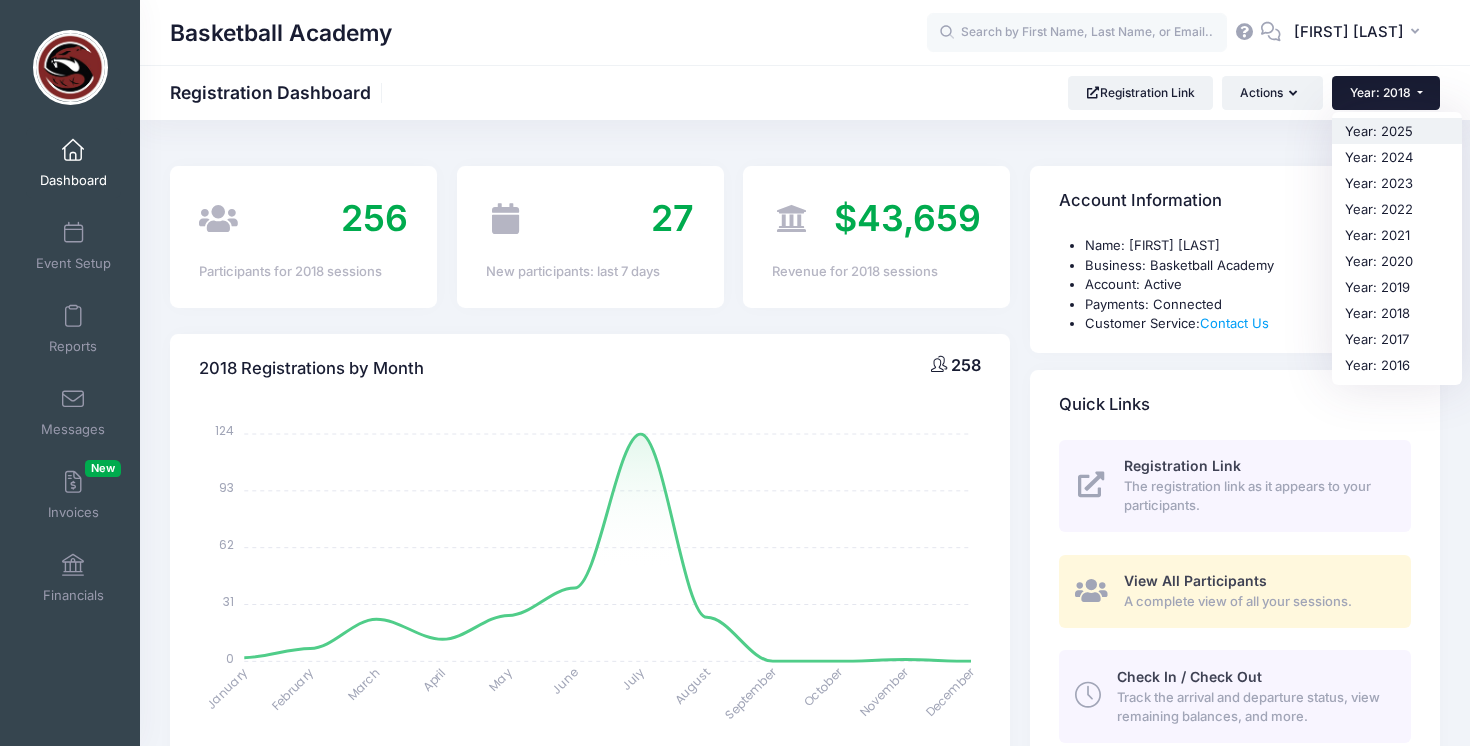 click on "Year: 2025" at bounding box center (1397, 131) 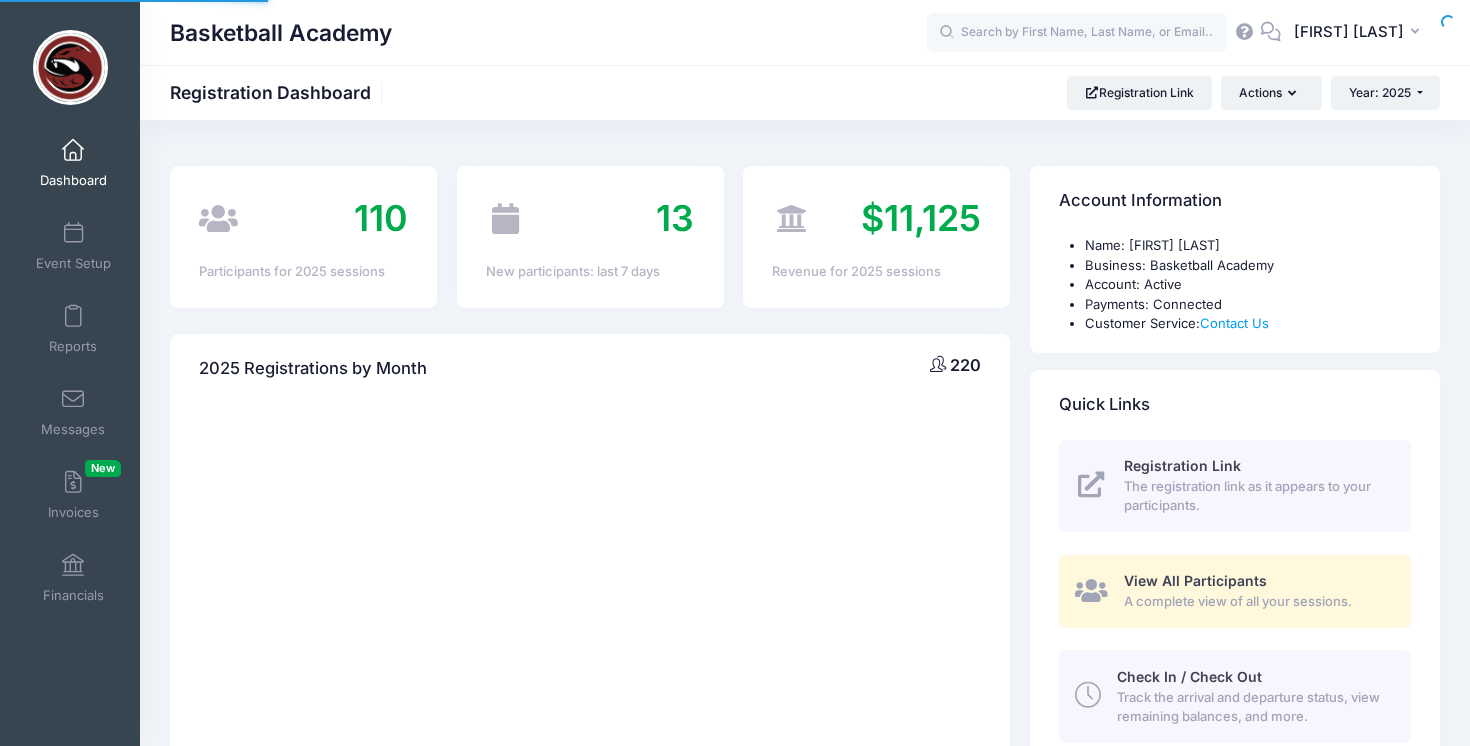 scroll, scrollTop: 0, scrollLeft: 0, axis: both 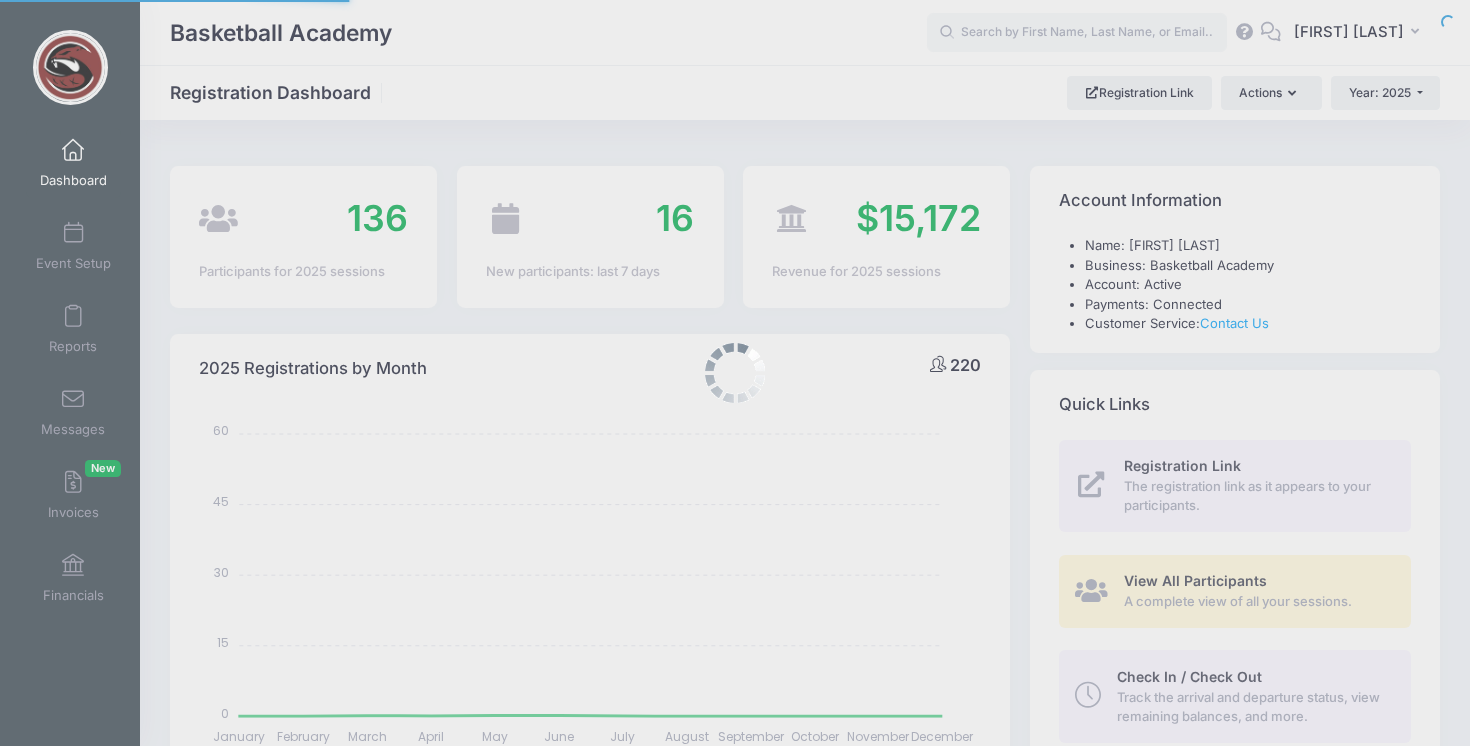 select 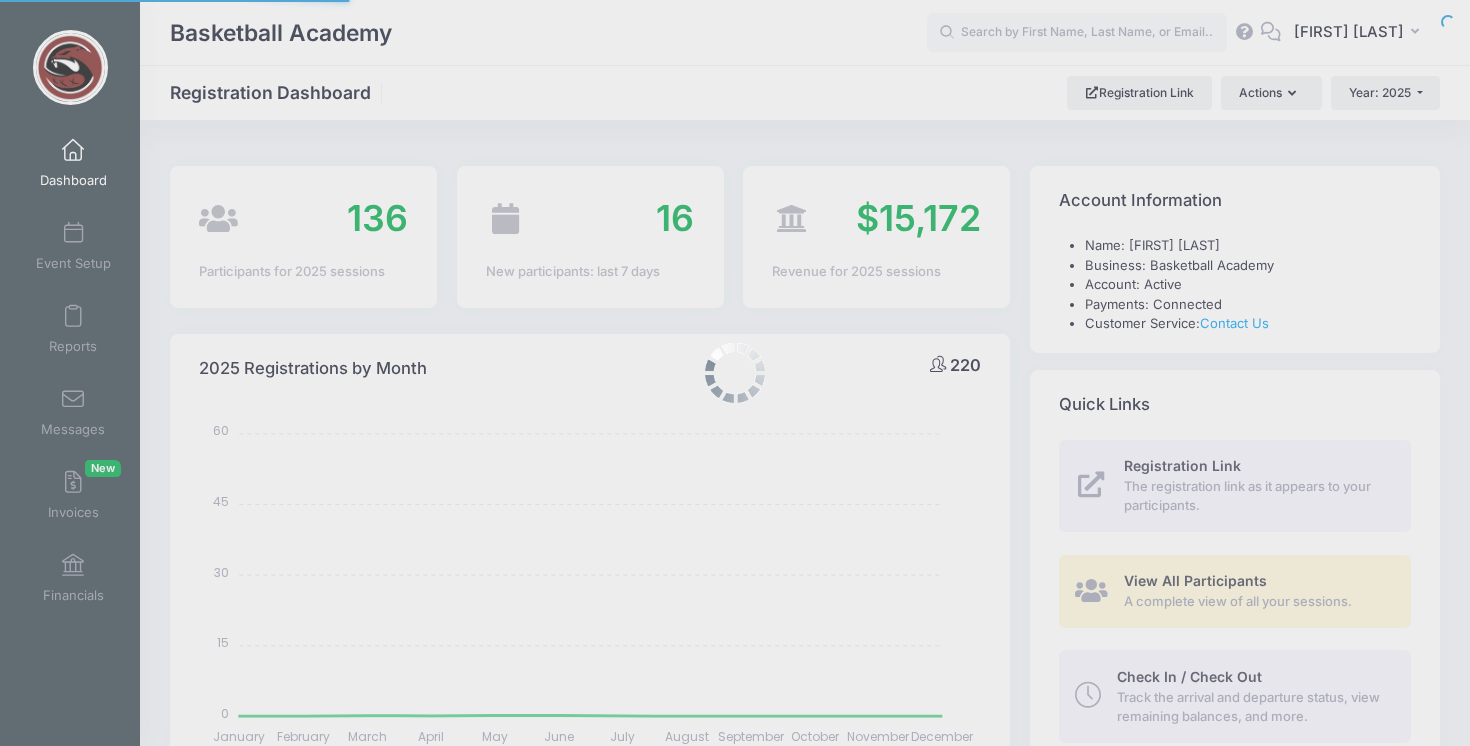 scroll, scrollTop: 0, scrollLeft: 0, axis: both 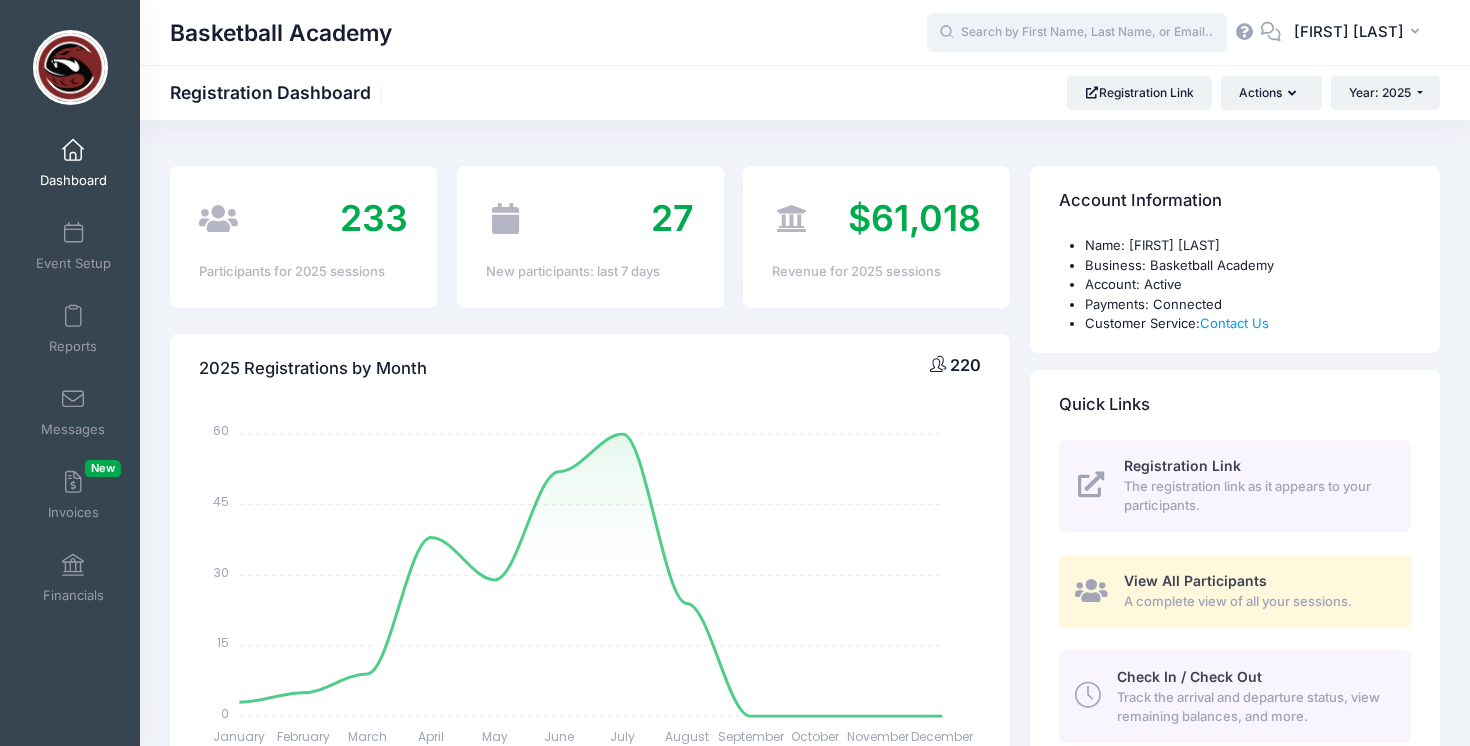 click at bounding box center (1077, 33) 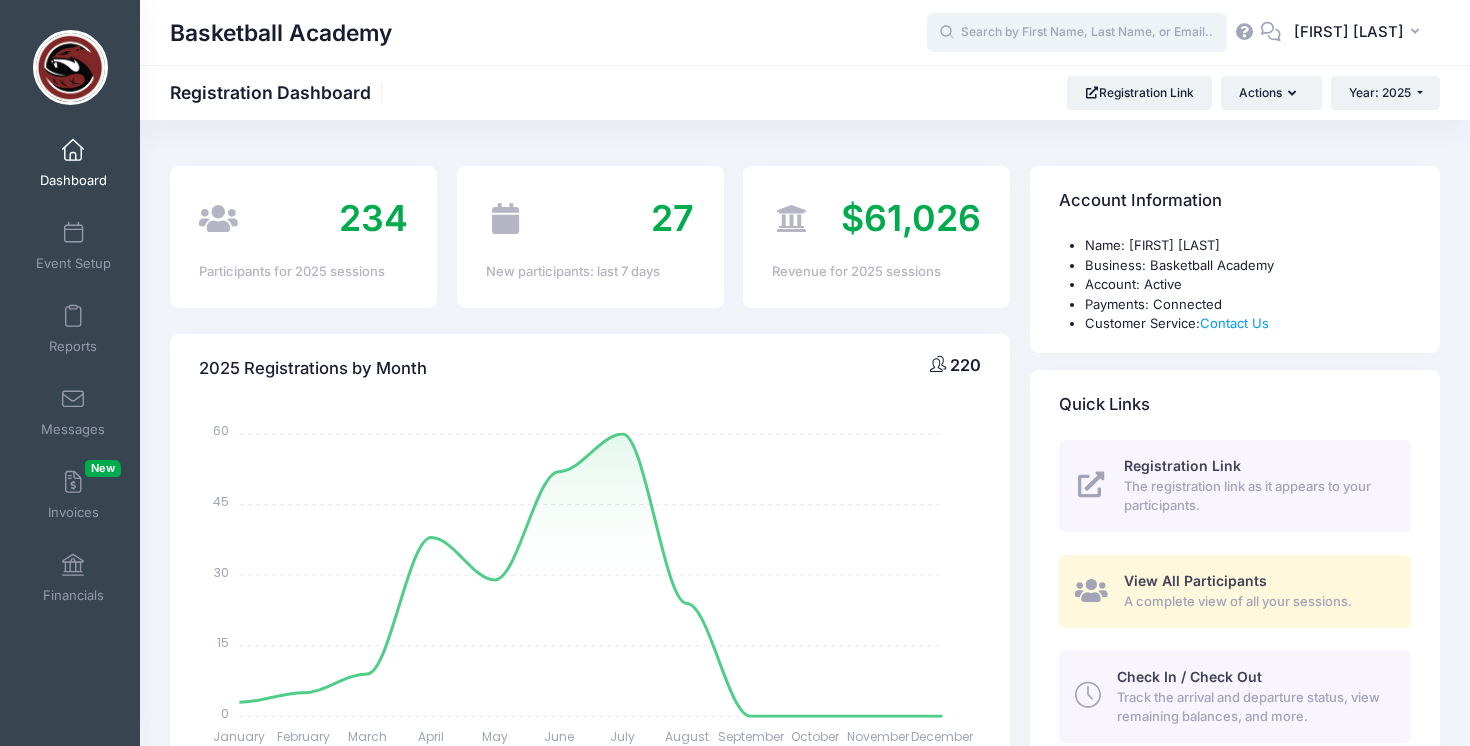 paste on "[FIRST] [LAST]" 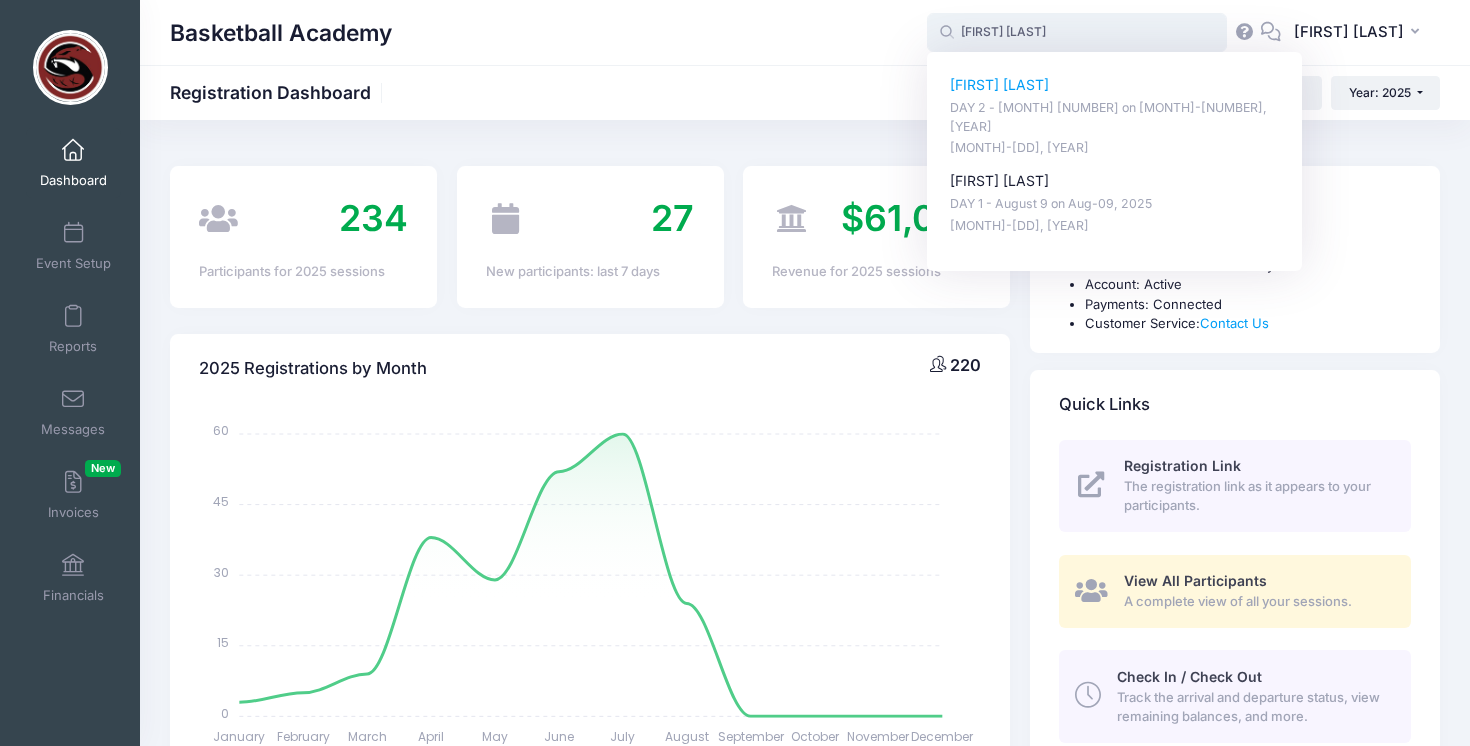 click on "[FIRST] [LAST]" at bounding box center [1115, 85] 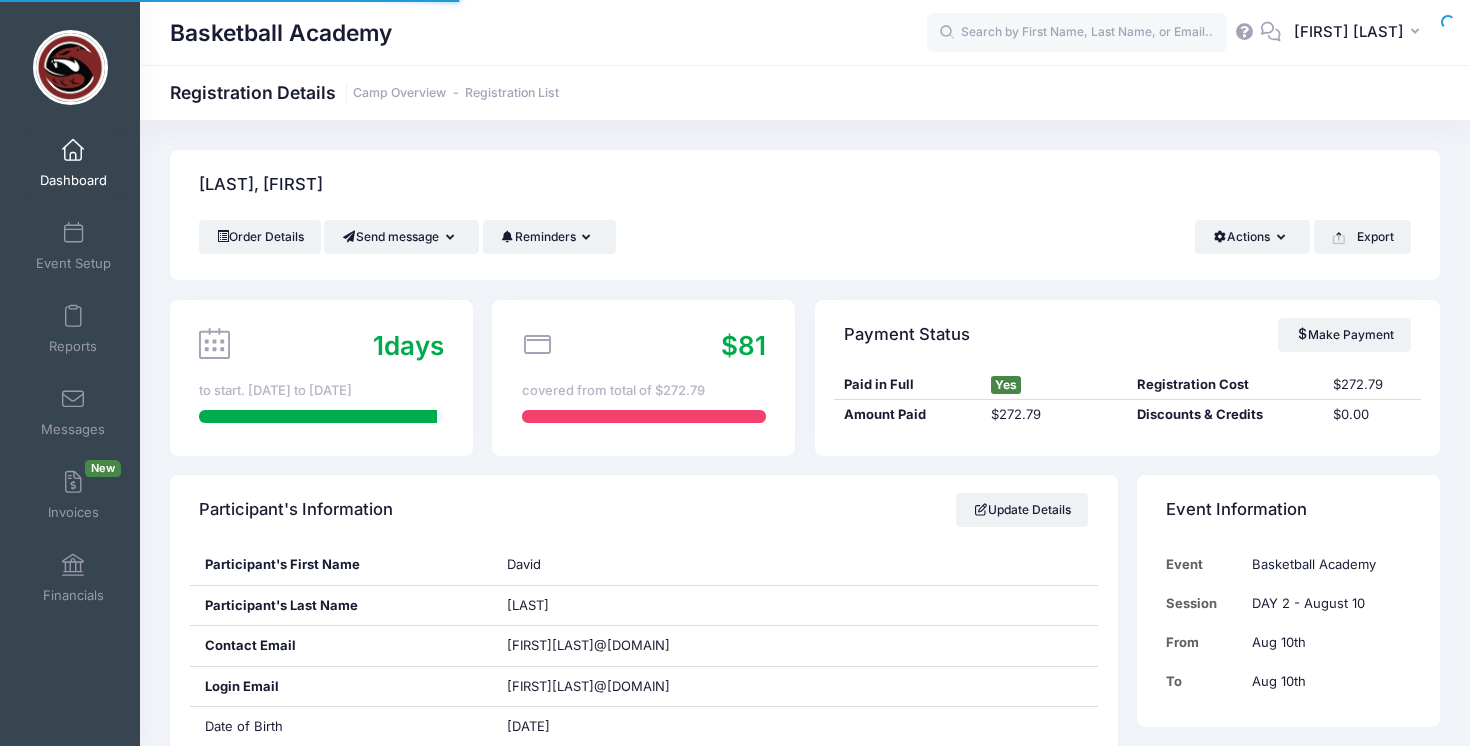 scroll, scrollTop: 0, scrollLeft: 0, axis: both 